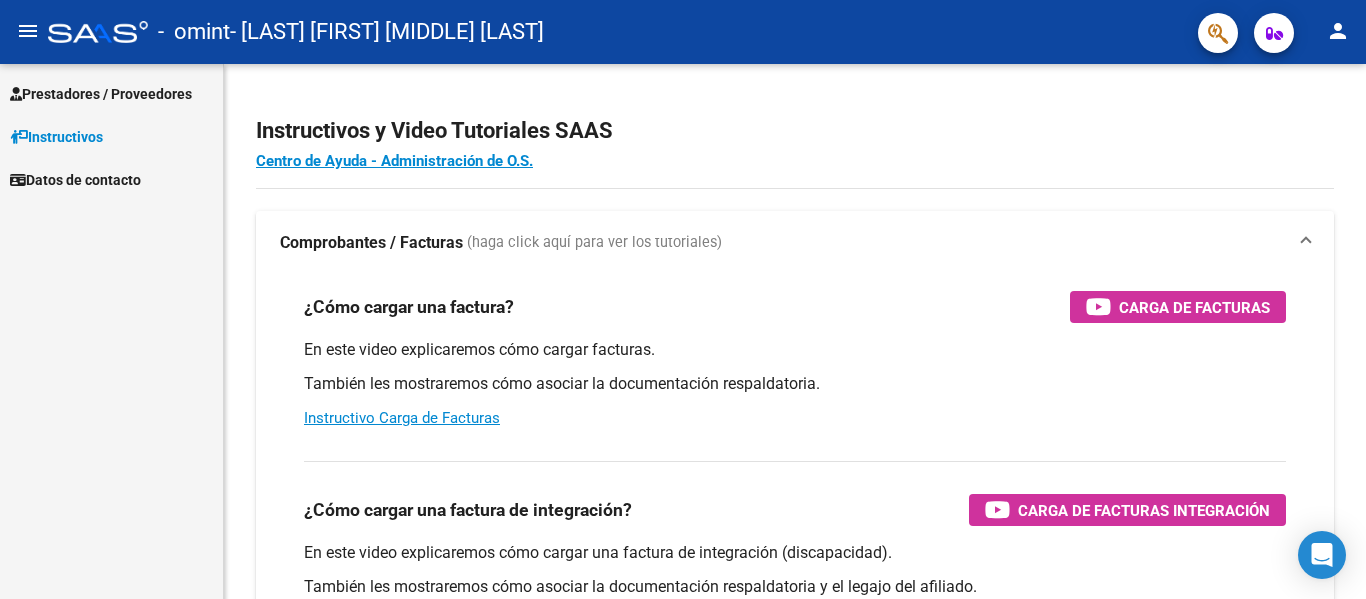 scroll, scrollTop: 0, scrollLeft: 0, axis: both 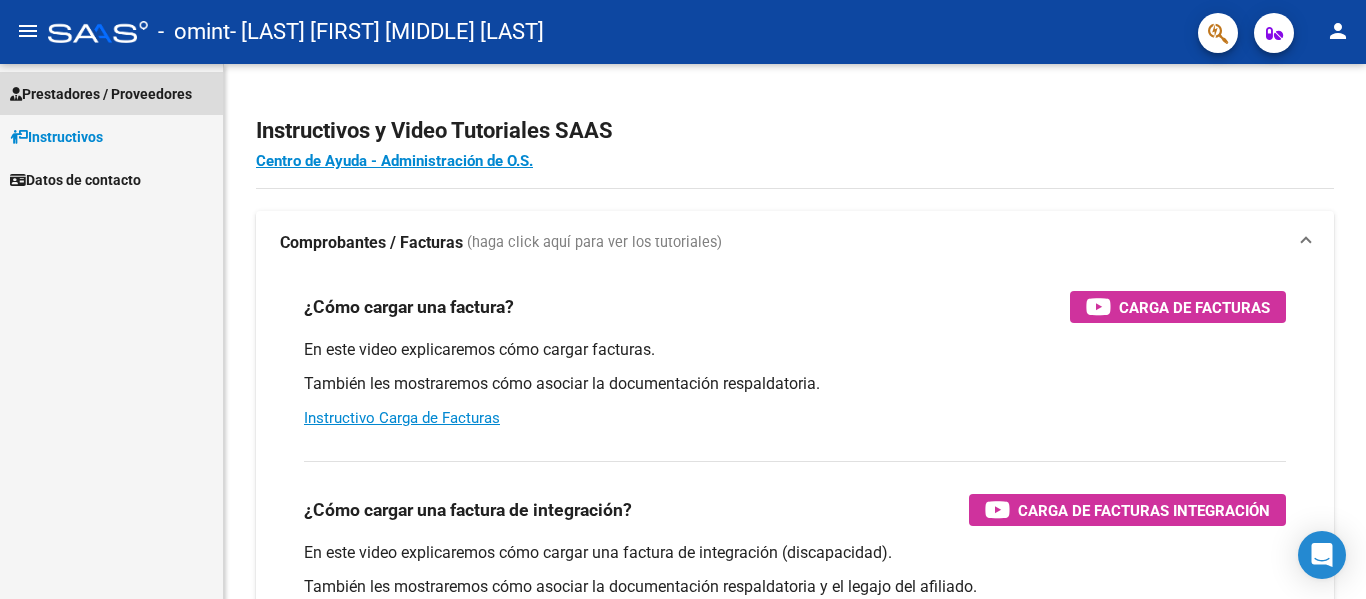 click on "Prestadores / Proveedores" at bounding box center [101, 94] 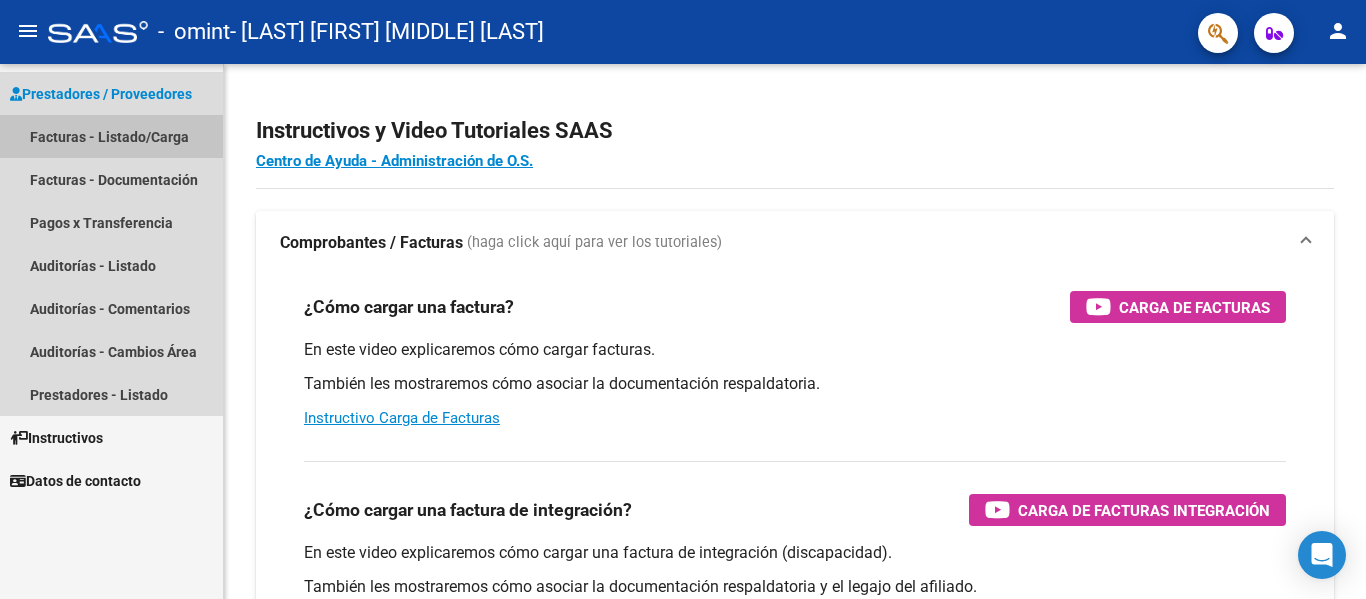 click on "Facturas - Listado/Carga" at bounding box center (111, 136) 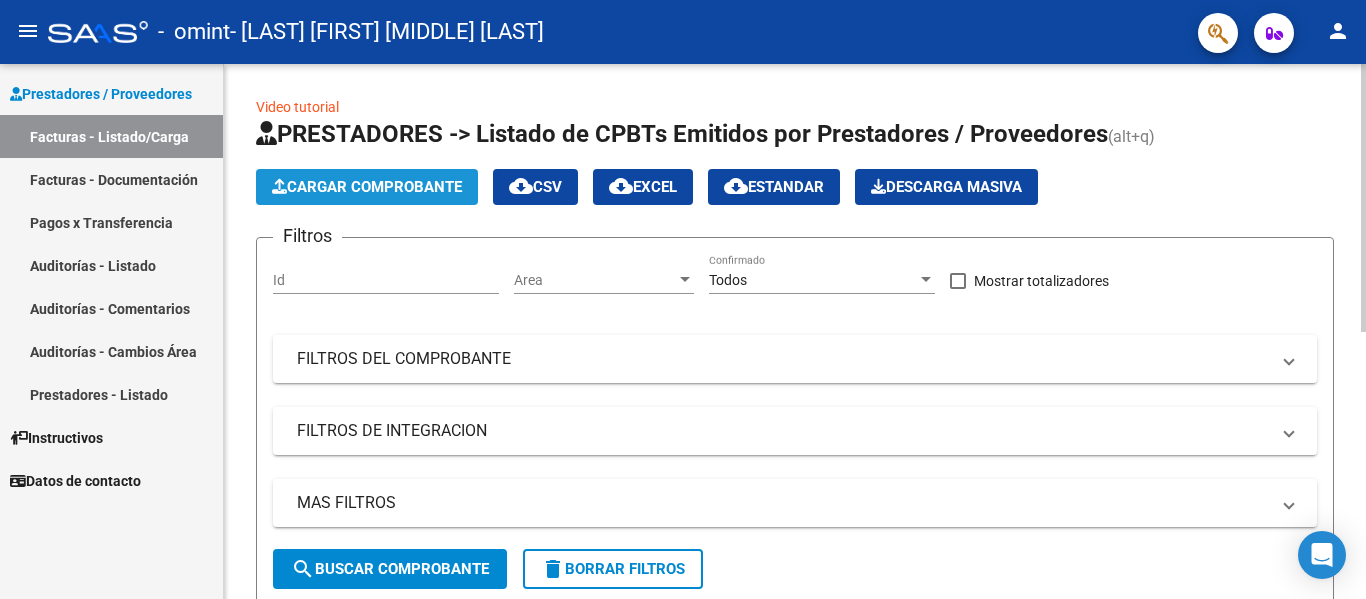 click on "Cargar Comprobante" 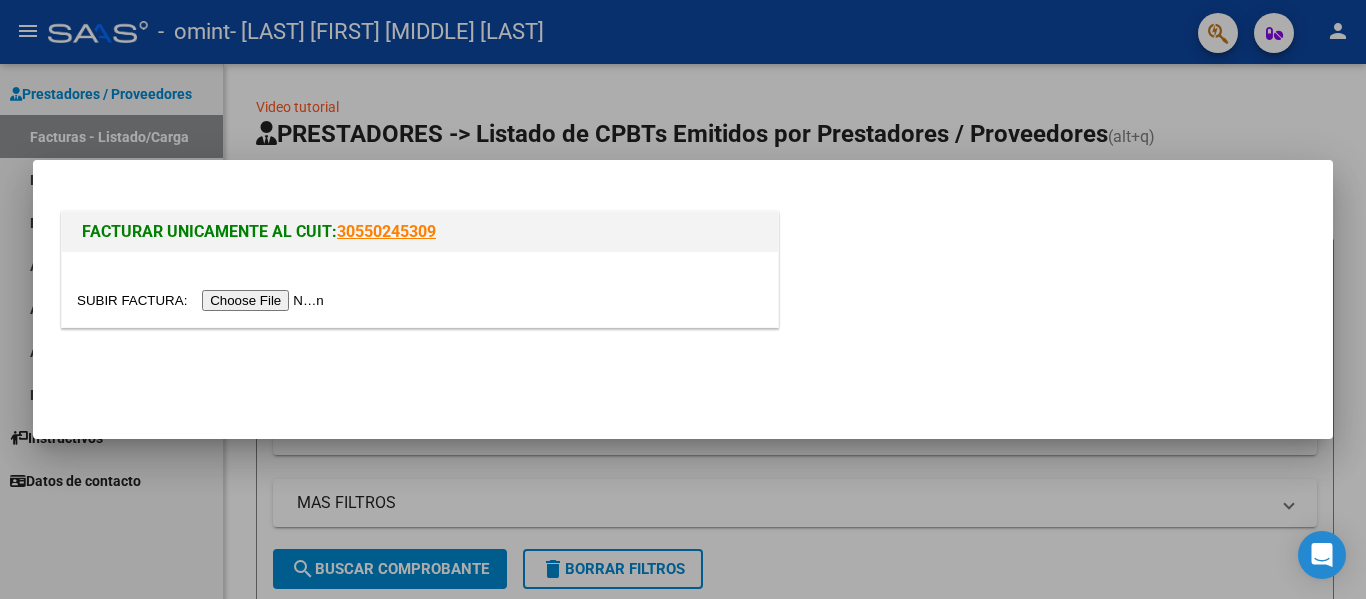 click at bounding box center (203, 300) 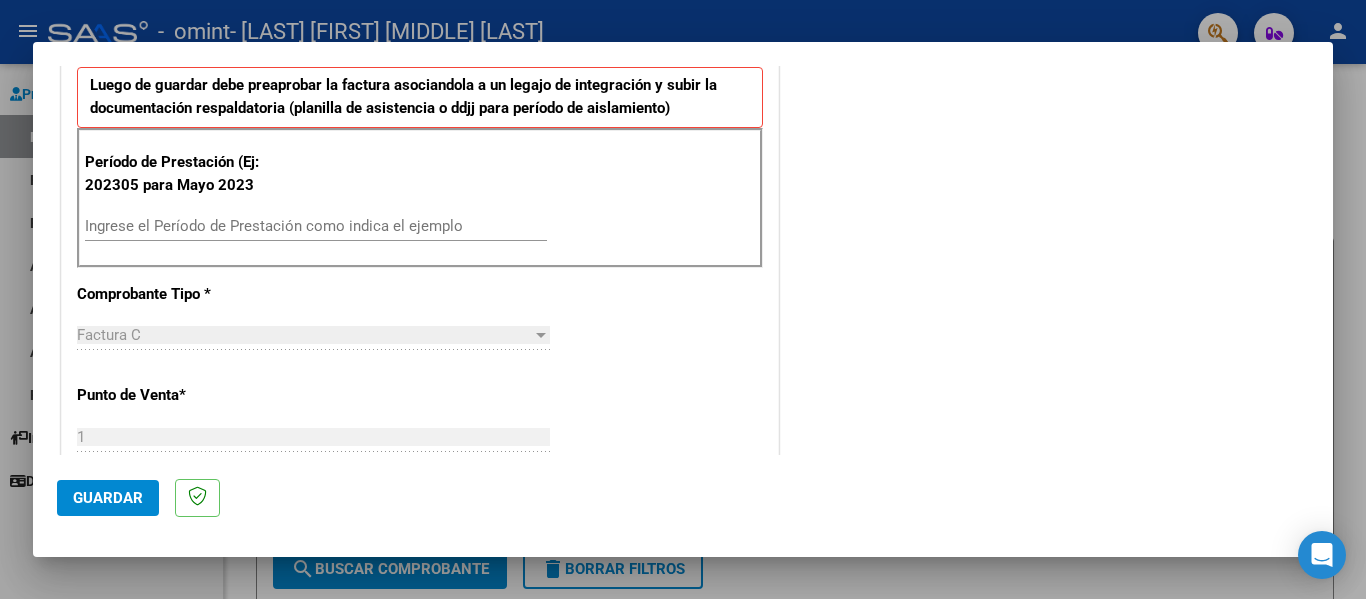scroll, scrollTop: 525, scrollLeft: 0, axis: vertical 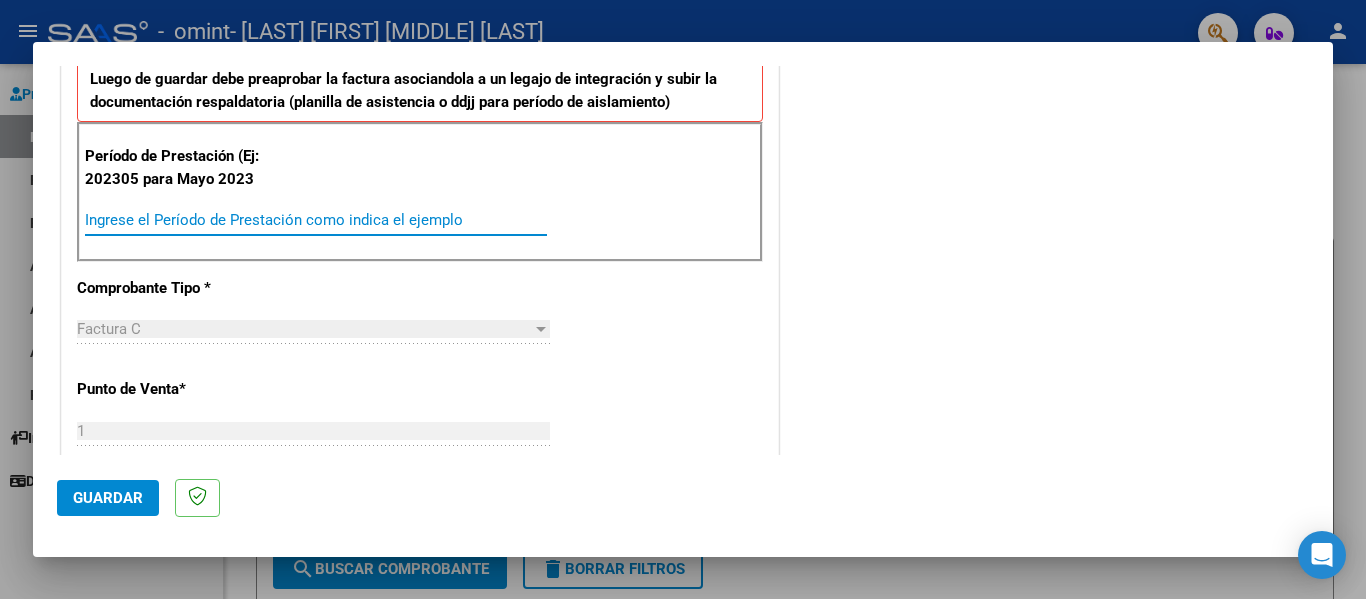 click on "Ingrese el Período de Prestación como indica el ejemplo" at bounding box center [316, 220] 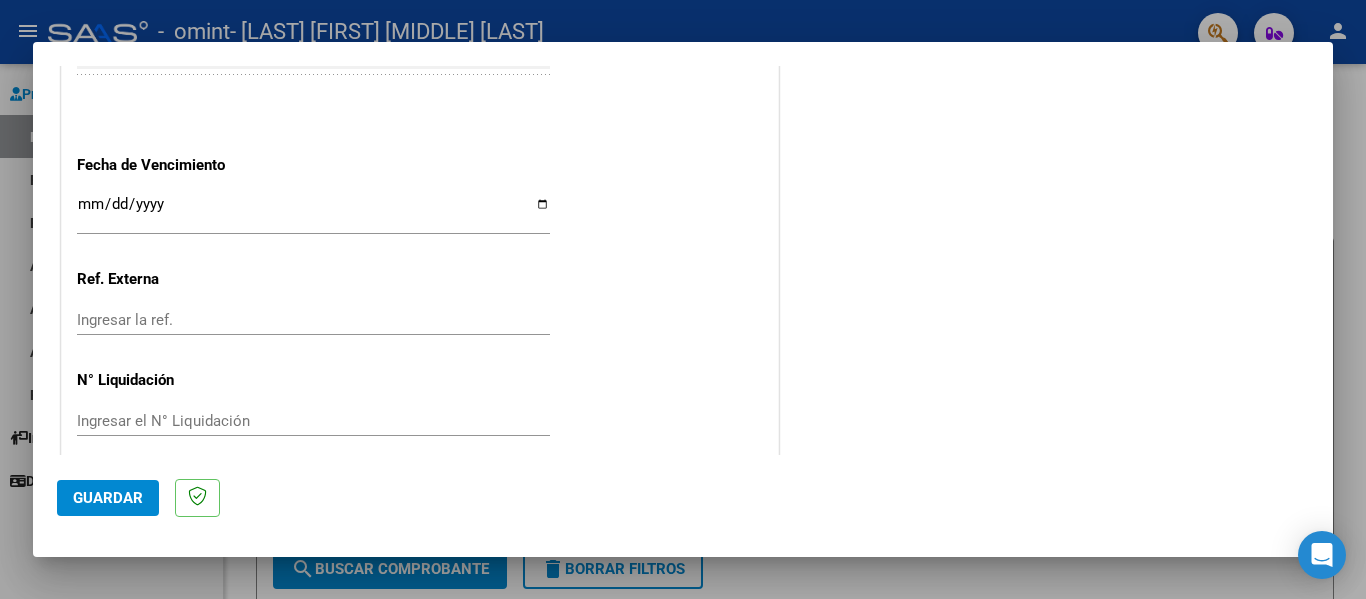 scroll, scrollTop: 1333, scrollLeft: 0, axis: vertical 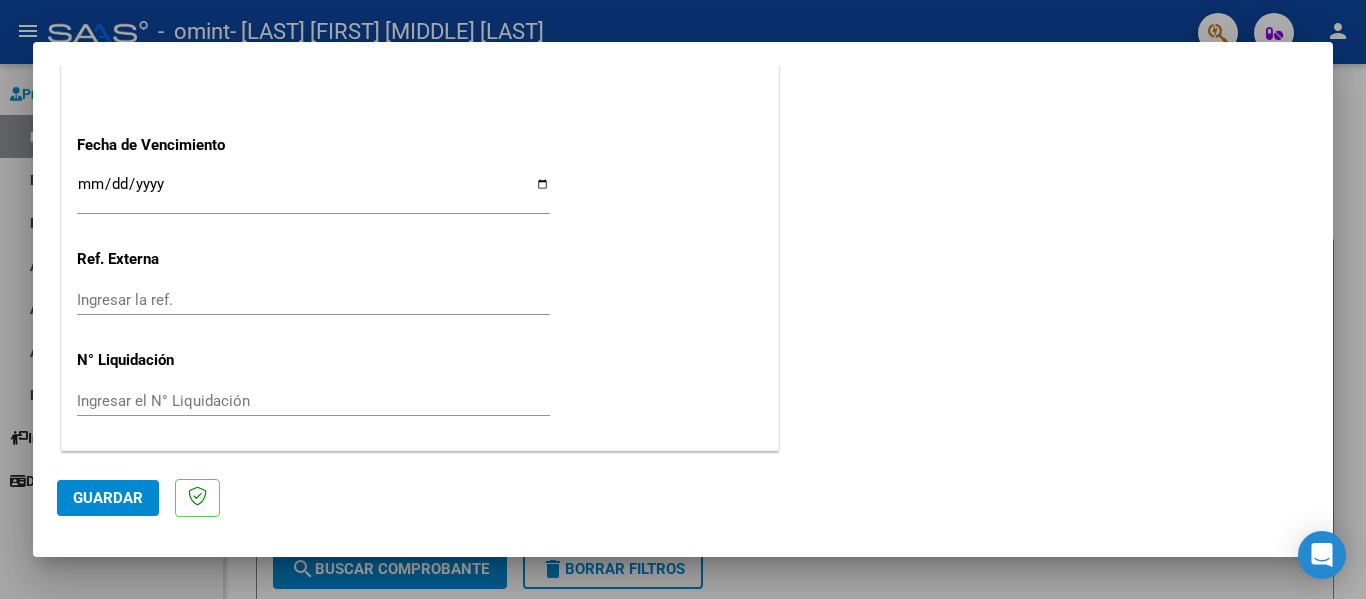 type on "202507" 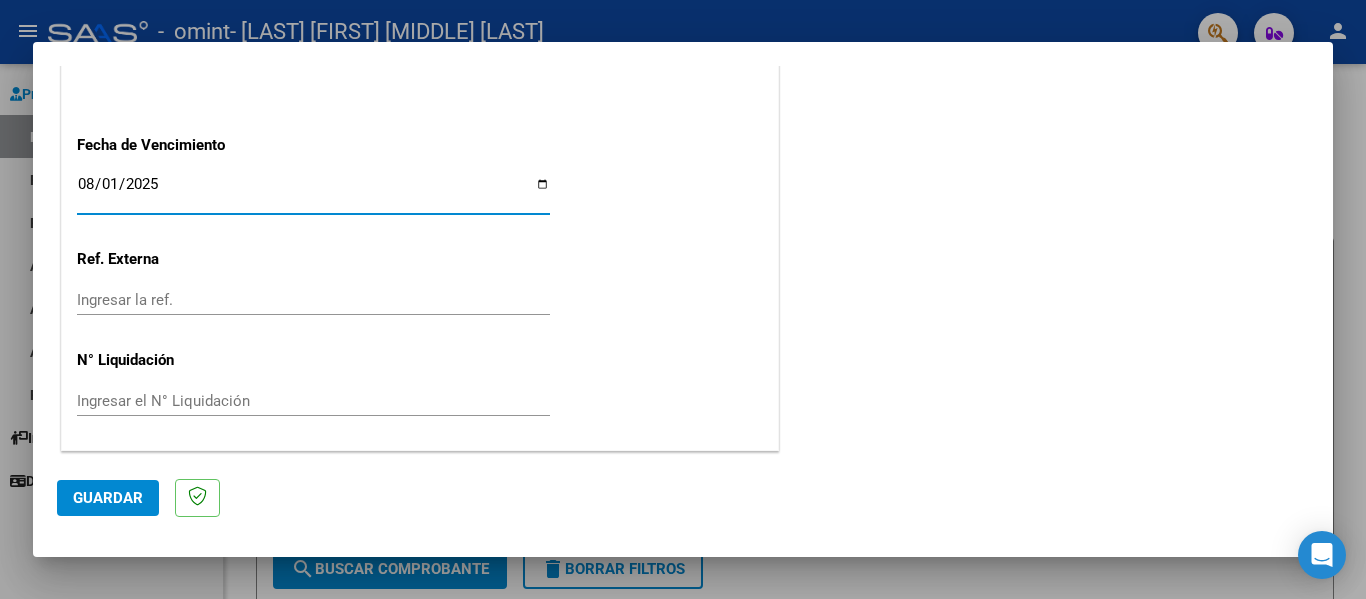 type on "2025-08-01" 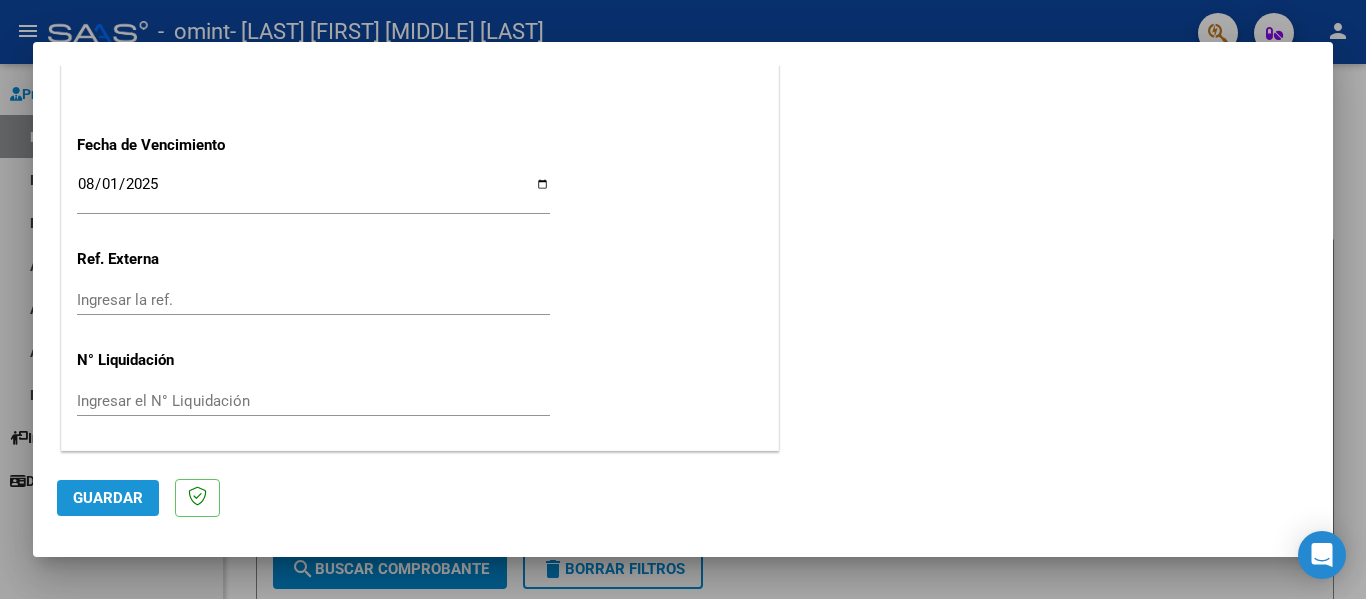 click on "Guardar" 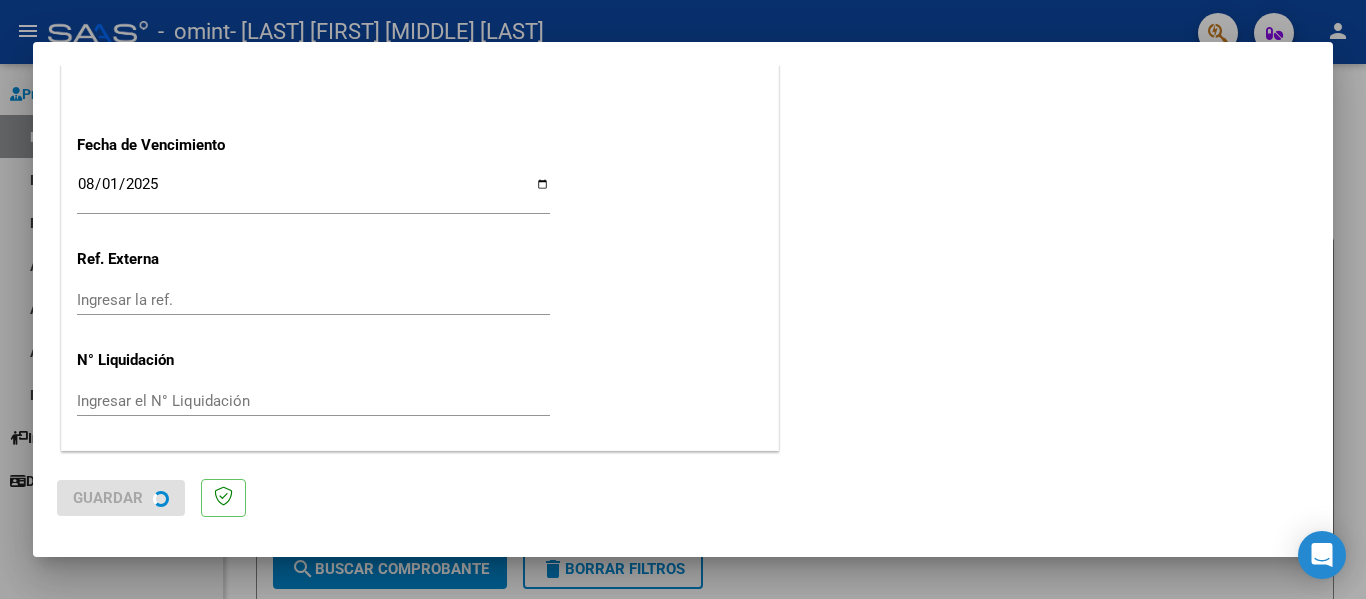 scroll, scrollTop: 0, scrollLeft: 0, axis: both 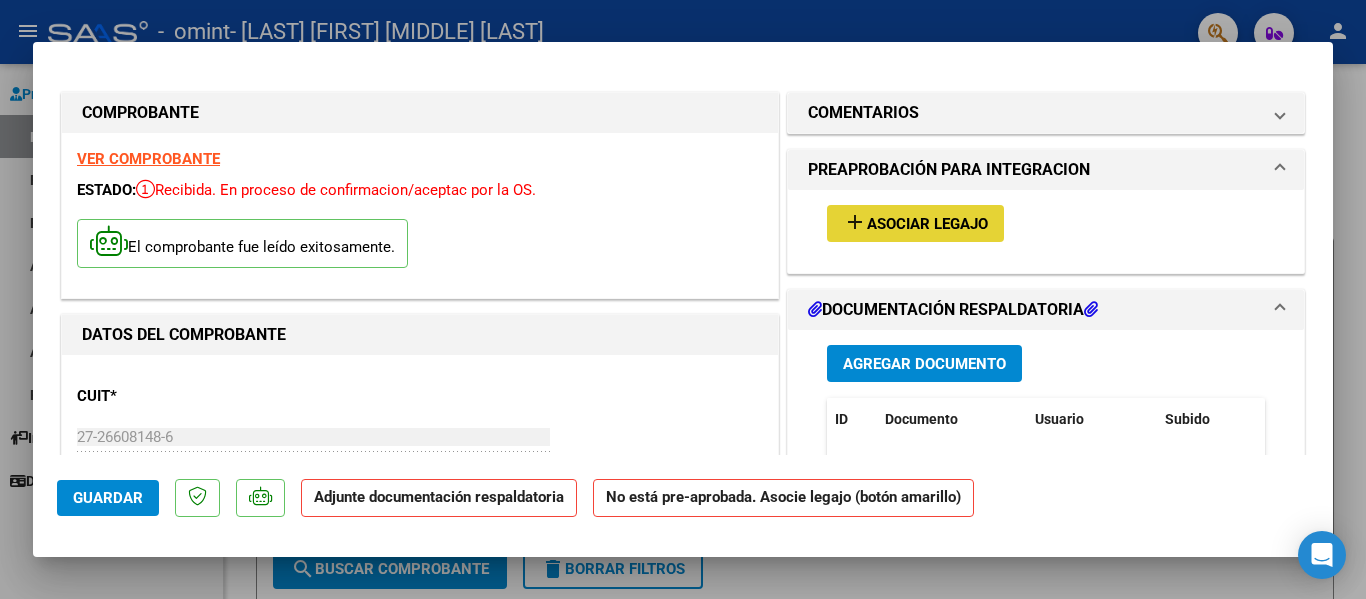 click on "Asociar Legajo" at bounding box center (927, 224) 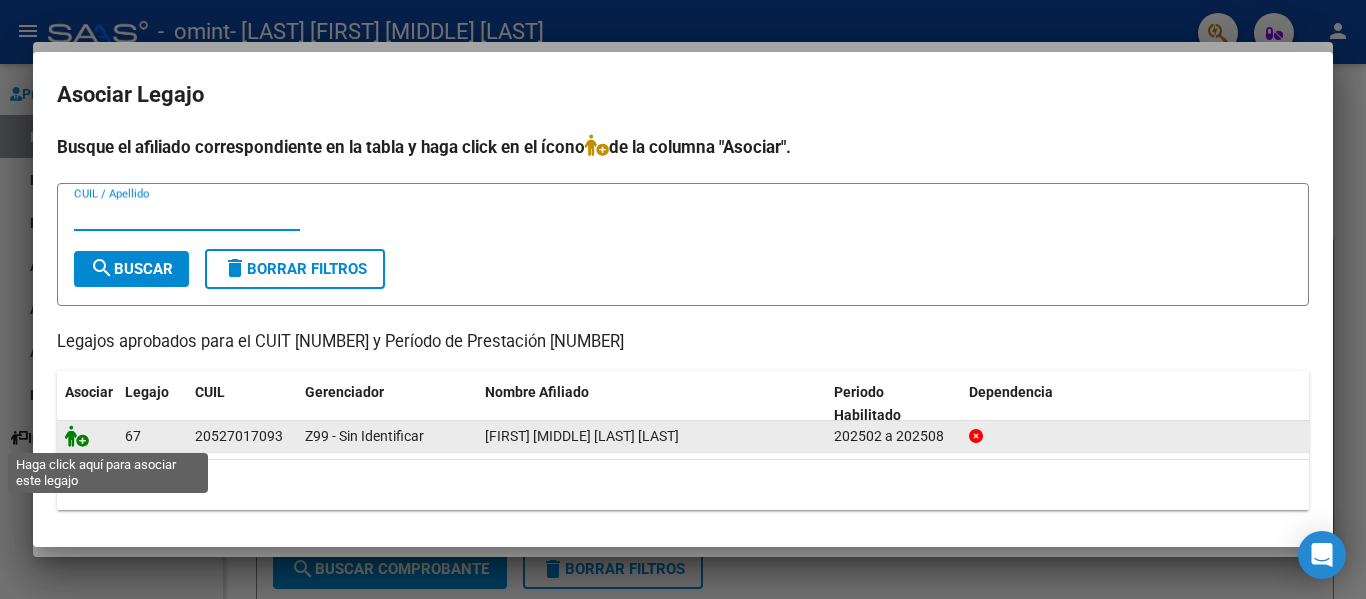 click 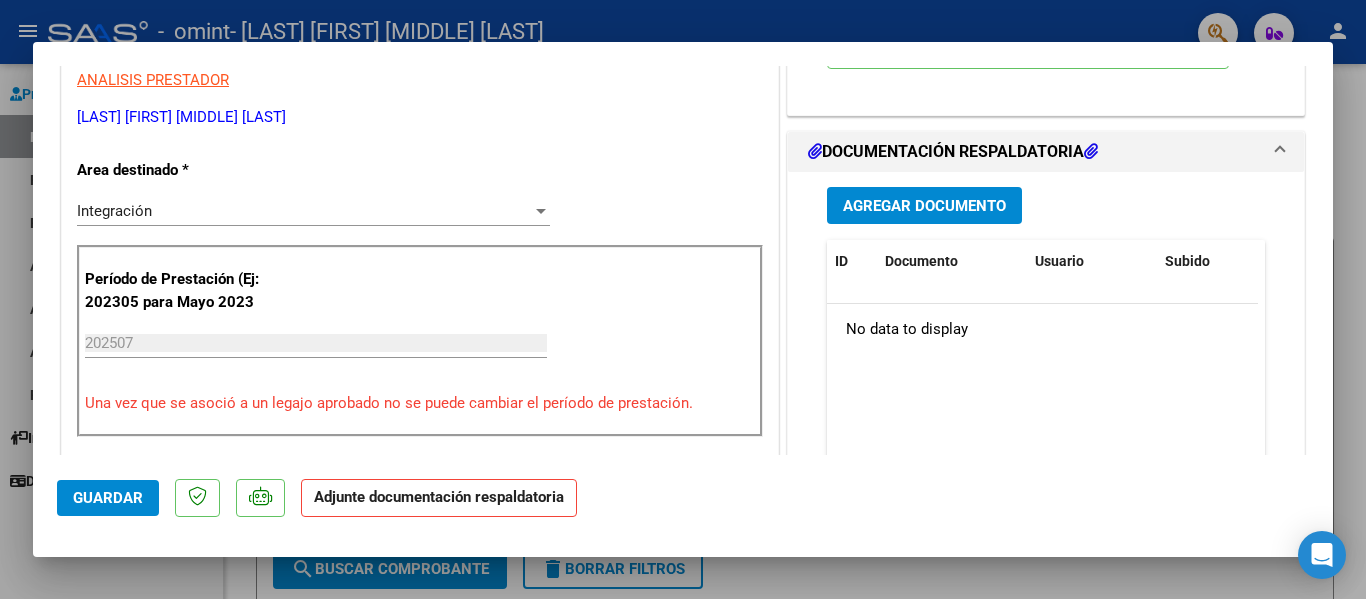 scroll, scrollTop: 420, scrollLeft: 0, axis: vertical 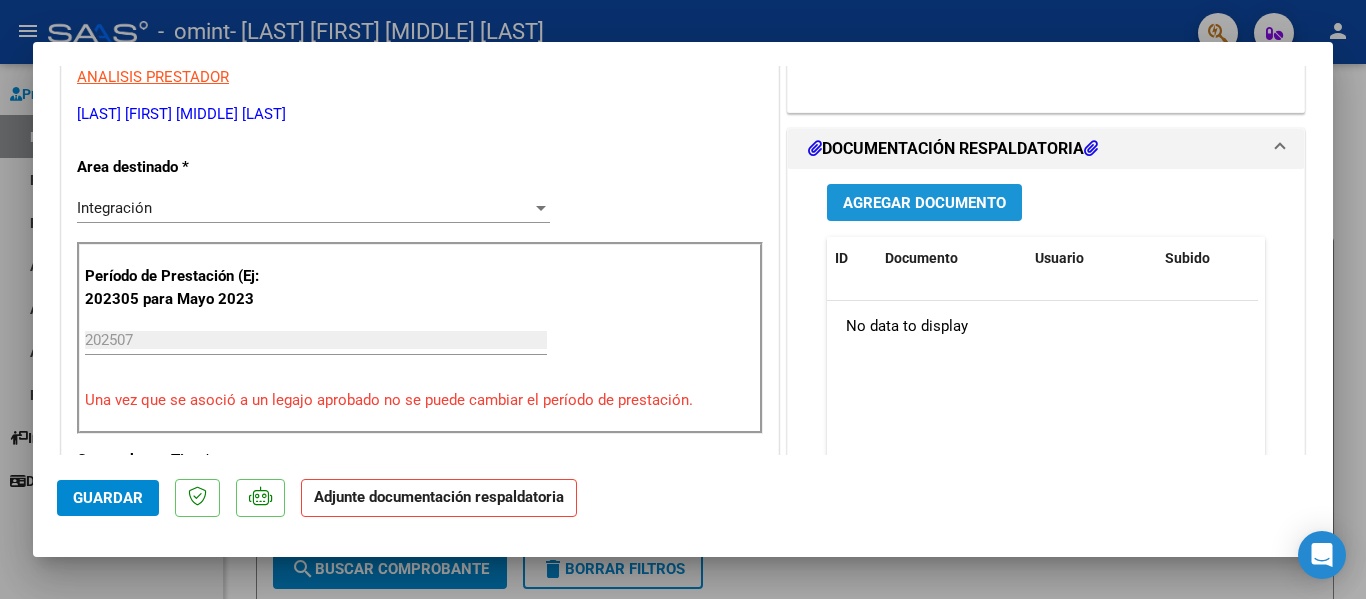 click on "Agregar Documento" at bounding box center [924, 203] 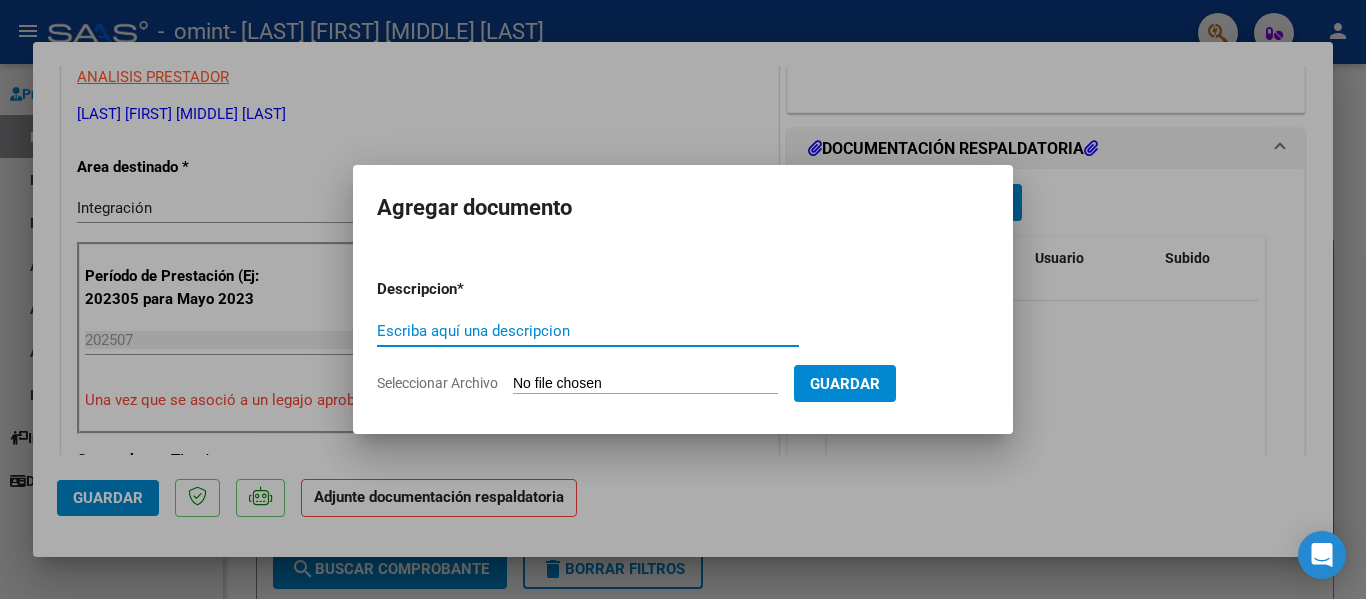click on "Escriba aquí una descripcion" at bounding box center [588, 331] 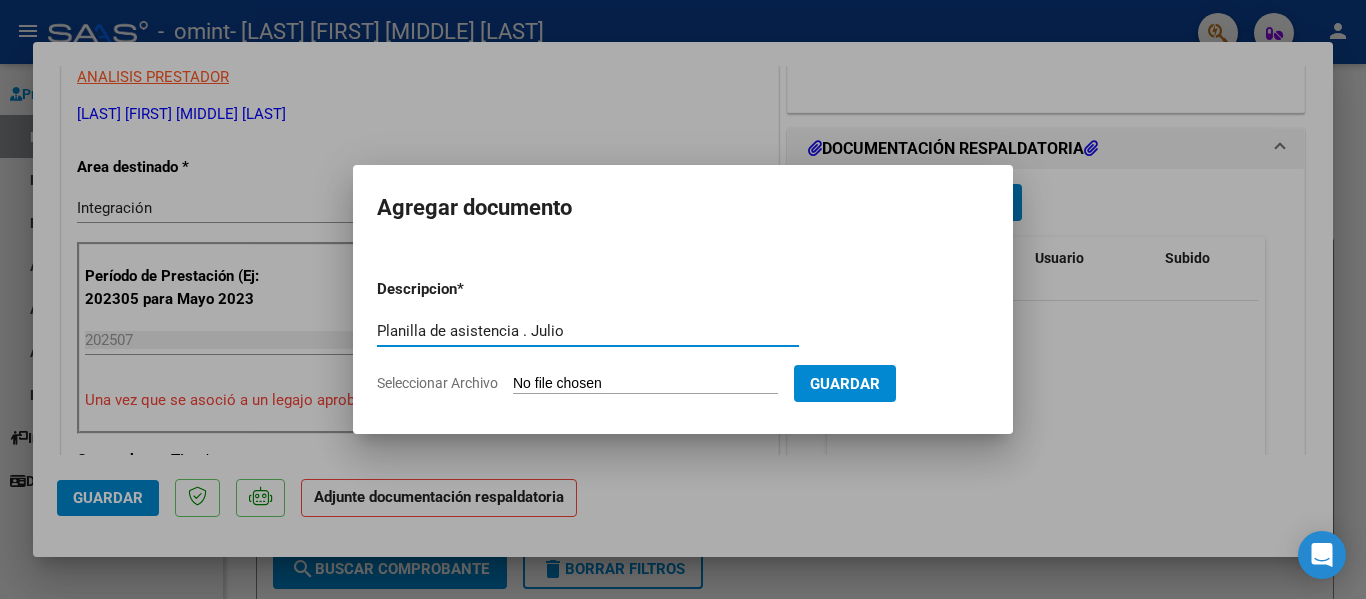 type on "Planilla de asistencia . Julio" 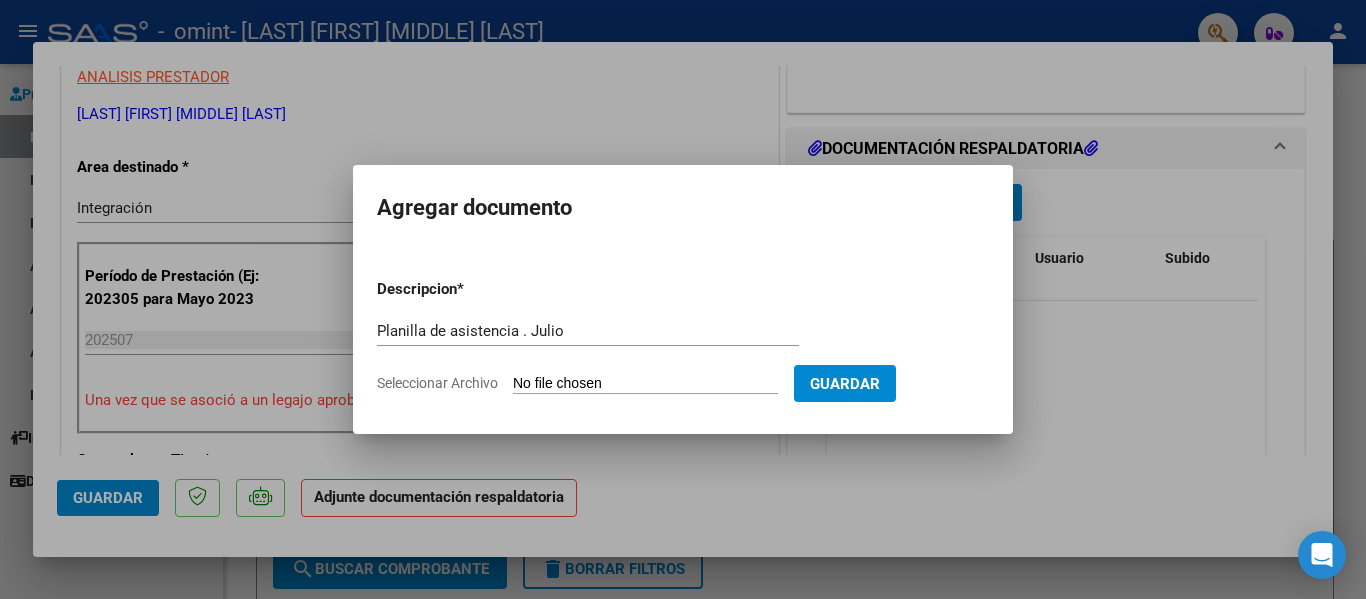 click on "Seleccionar Archivo" at bounding box center (645, 384) 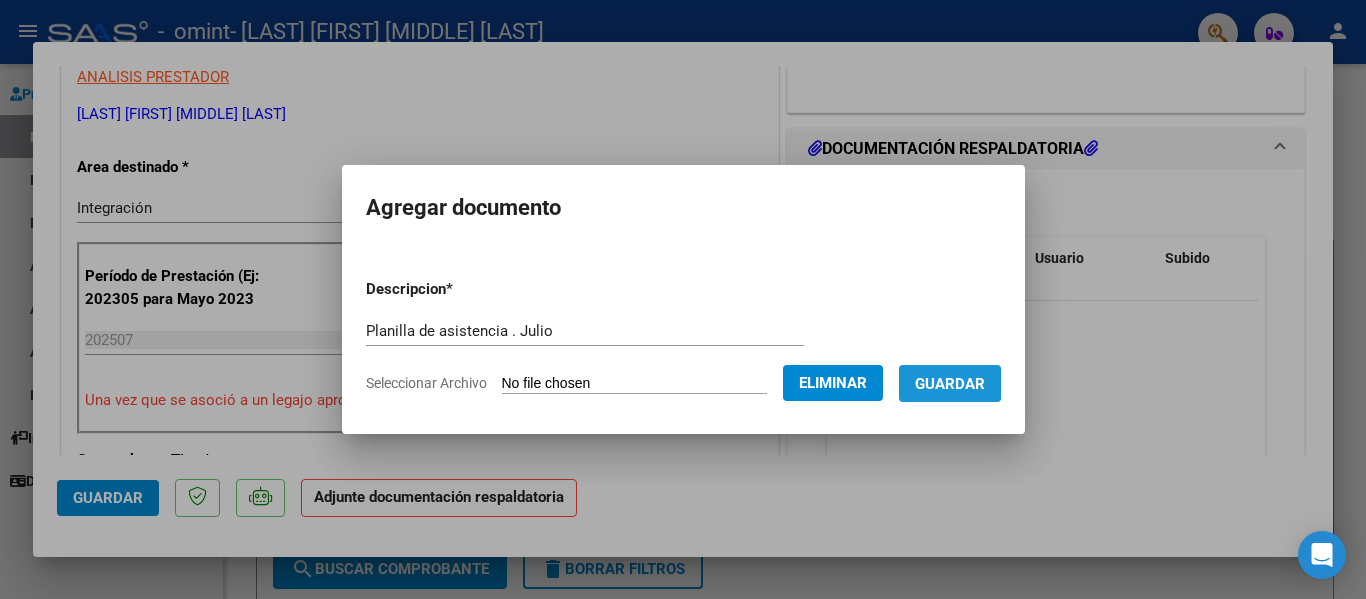 click on "Guardar" at bounding box center [950, 384] 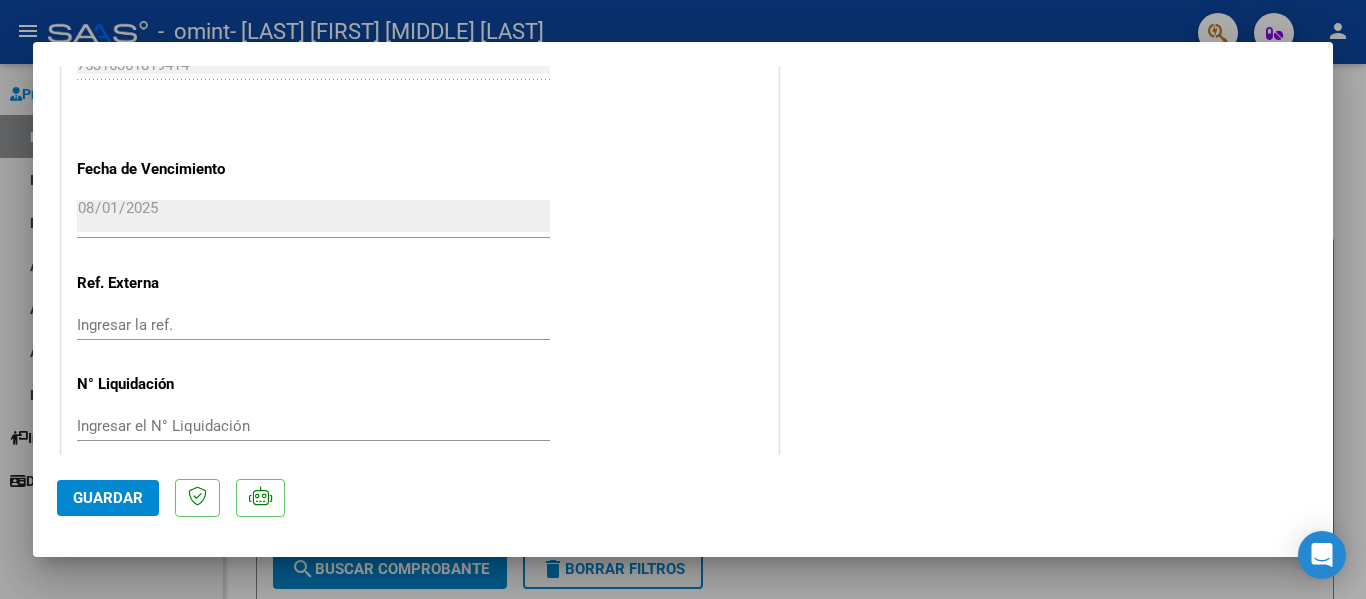 scroll, scrollTop: 1401, scrollLeft: 0, axis: vertical 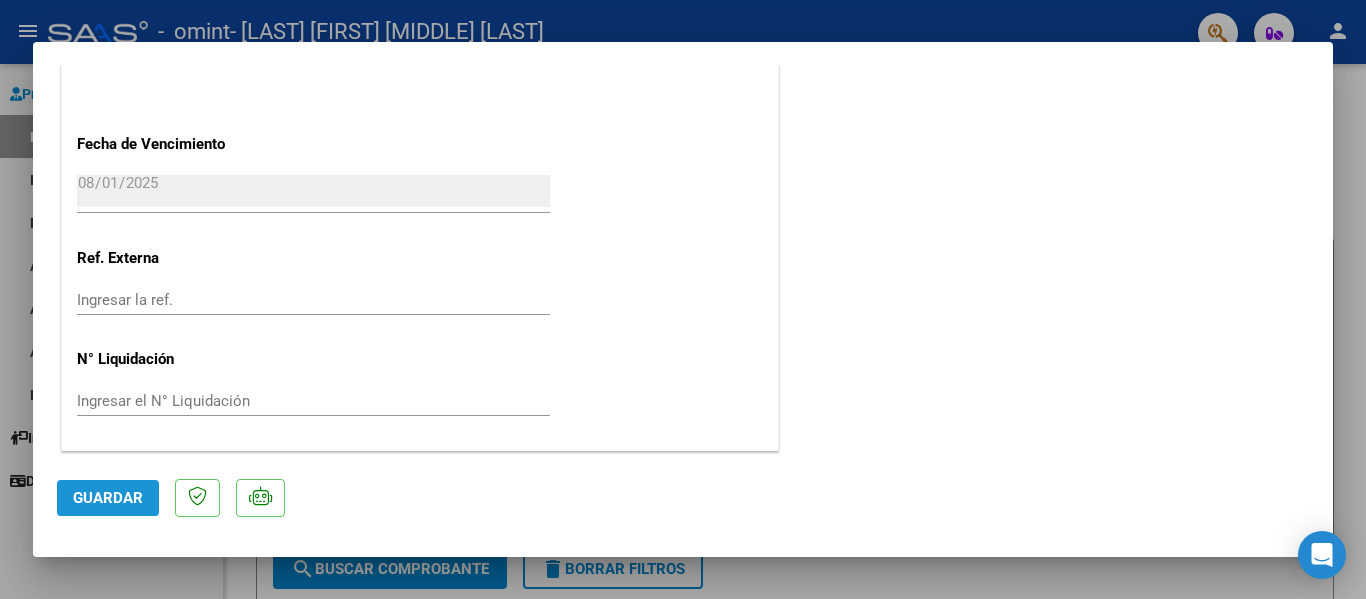 click on "Guardar" 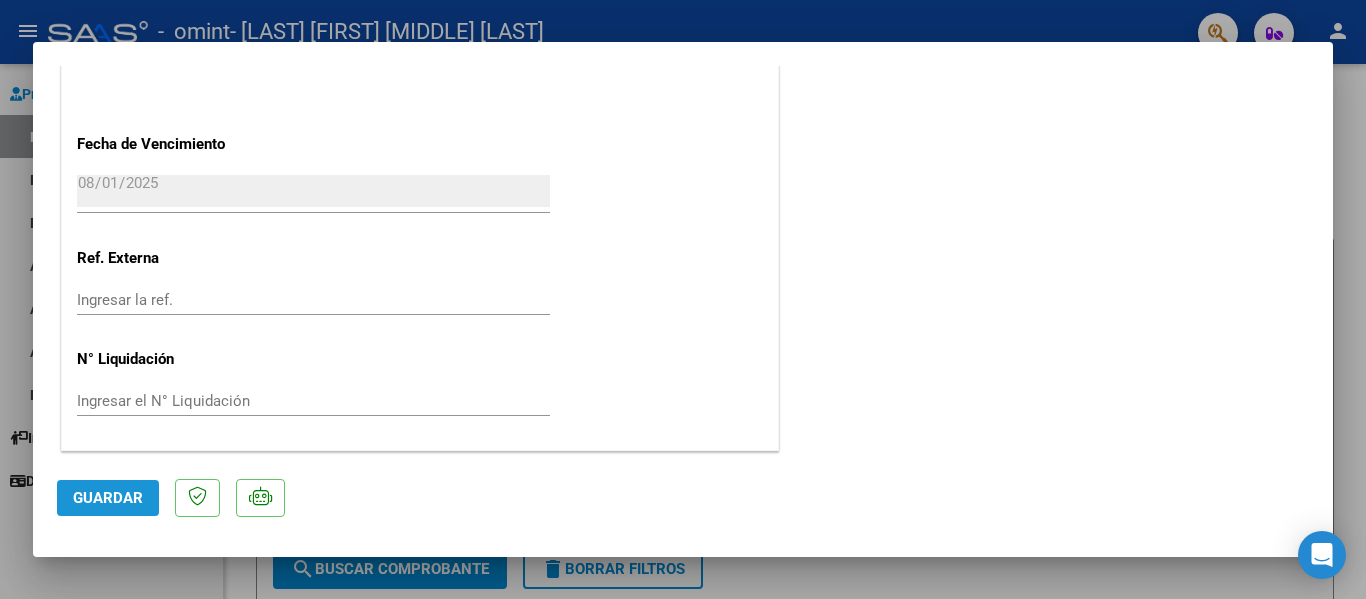 click on "Guardar" 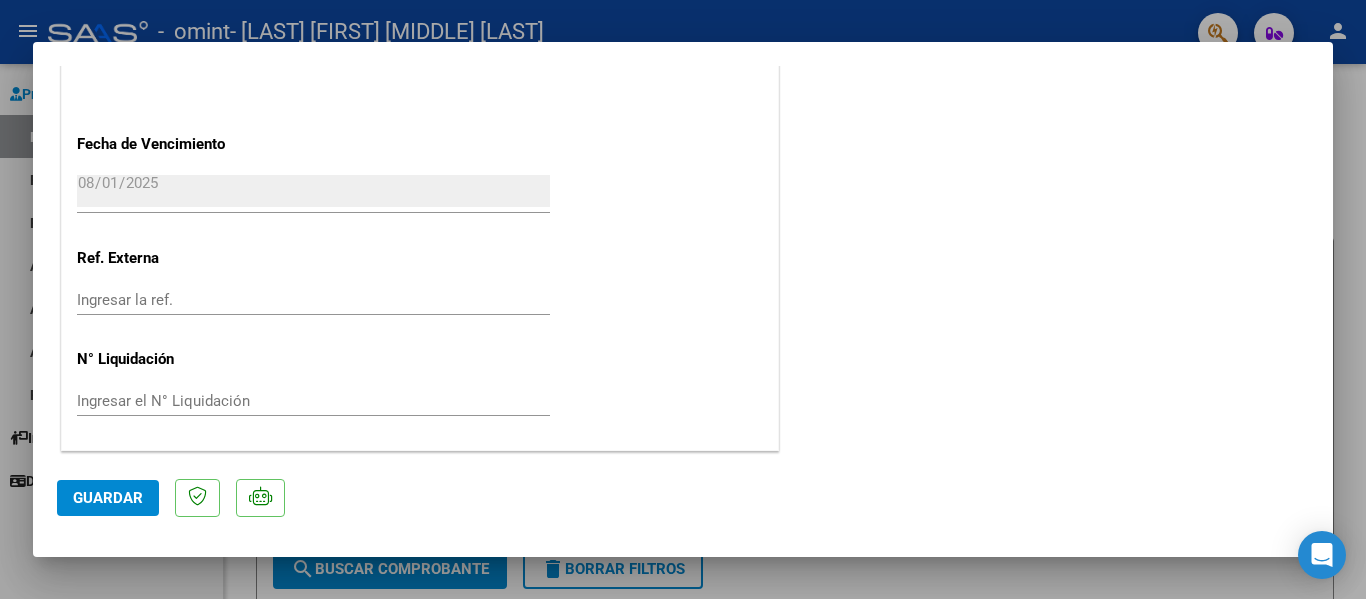 click at bounding box center [683, 299] 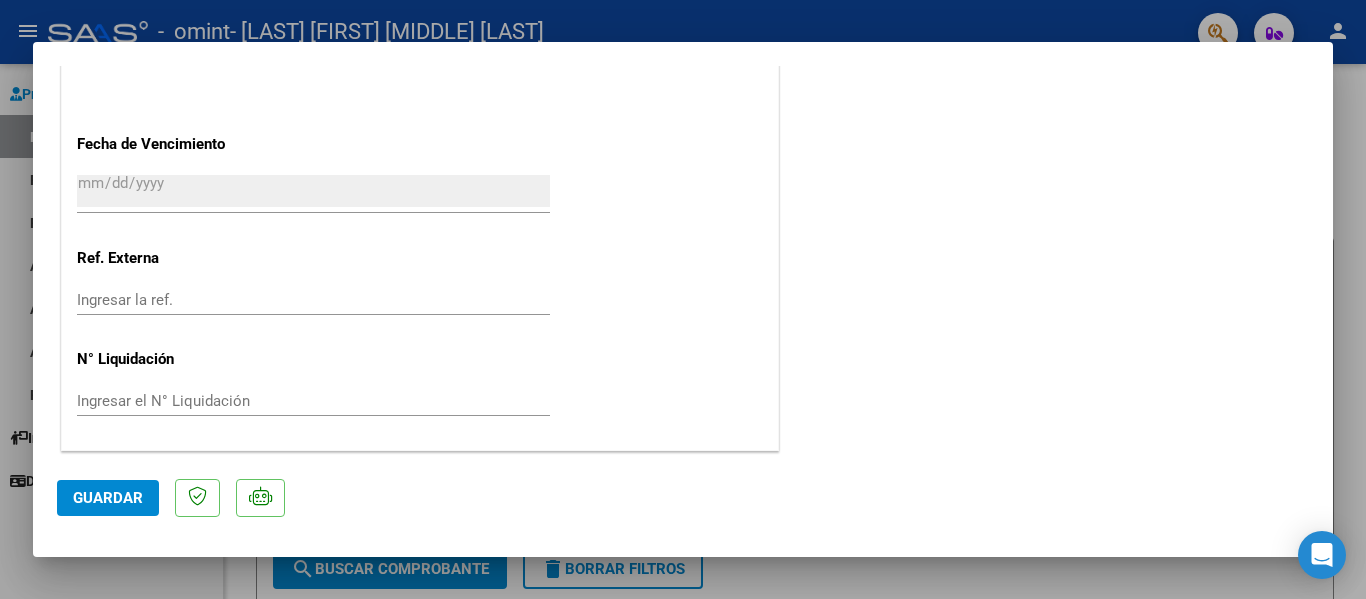 scroll, scrollTop: 1553, scrollLeft: 0, axis: vertical 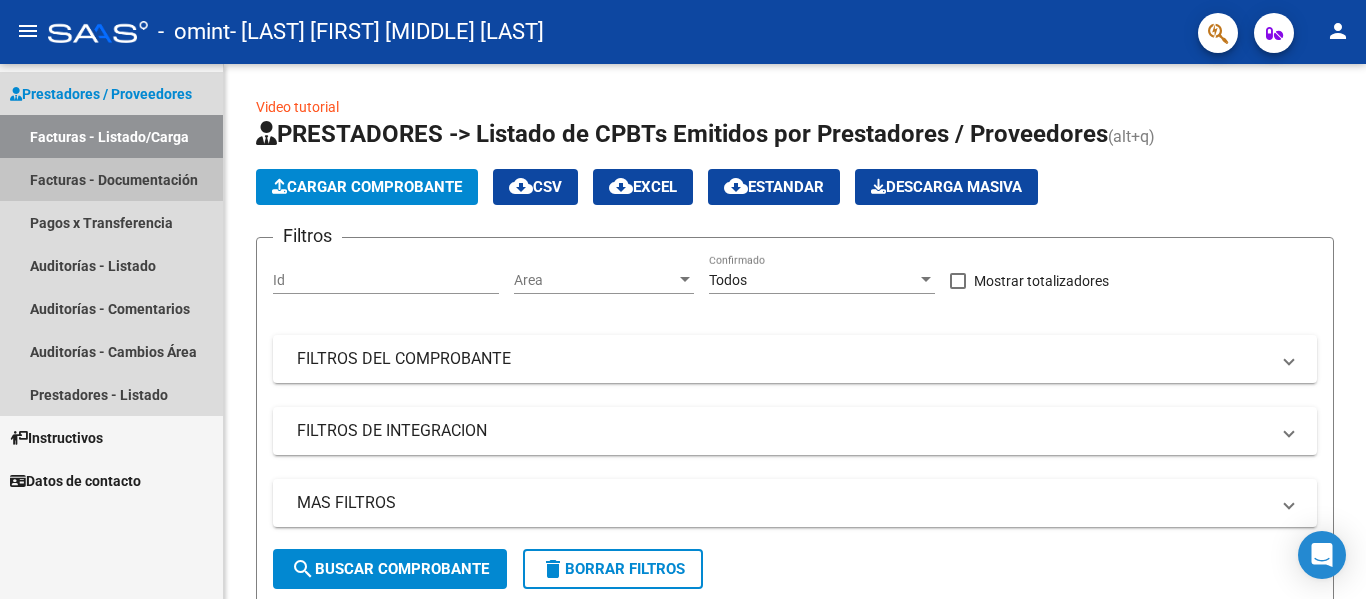 click on "Facturas - Documentación" at bounding box center [111, 179] 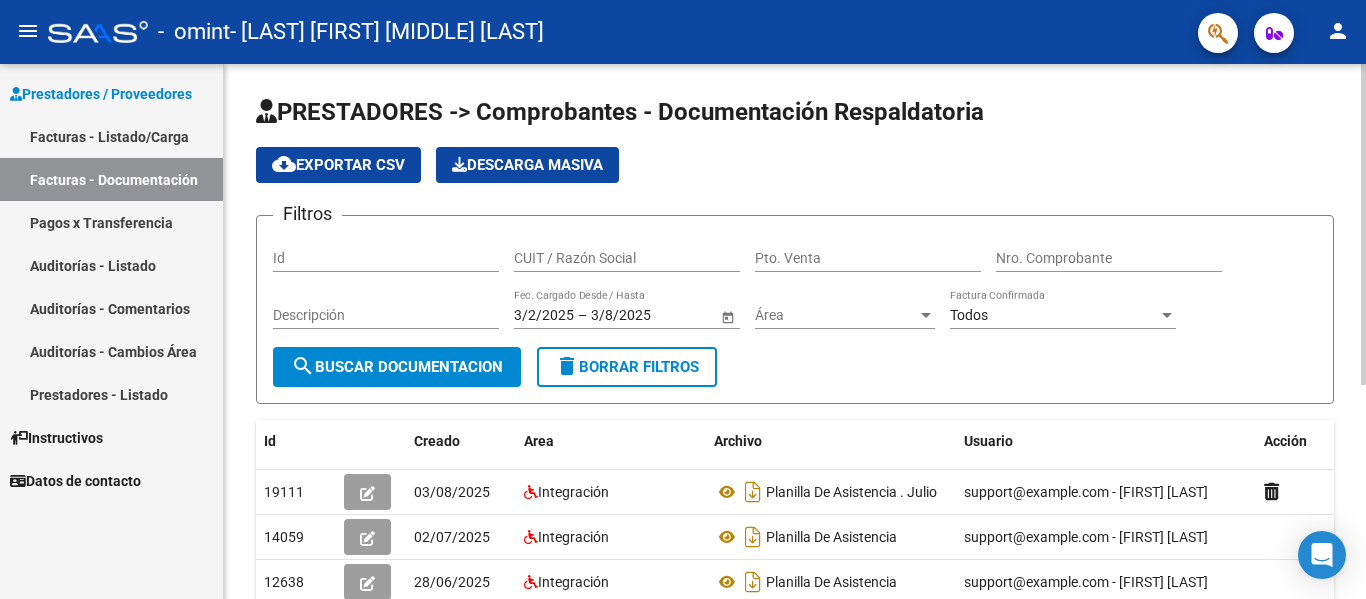 scroll, scrollTop: 358, scrollLeft: 0, axis: vertical 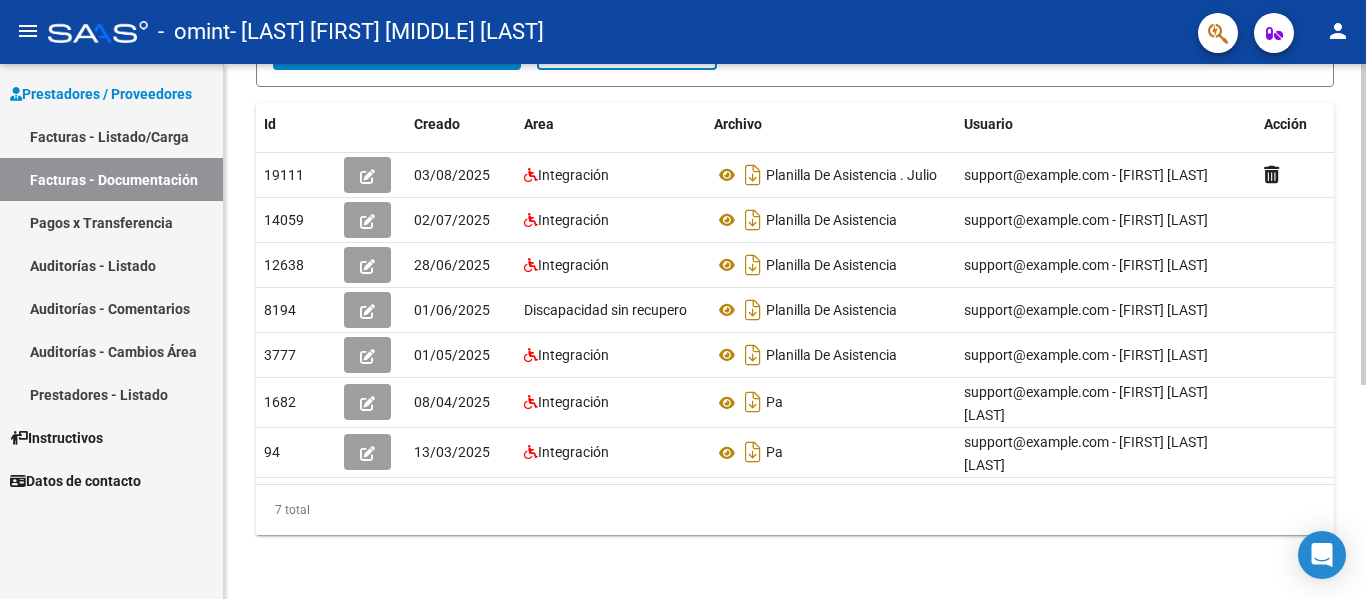 click 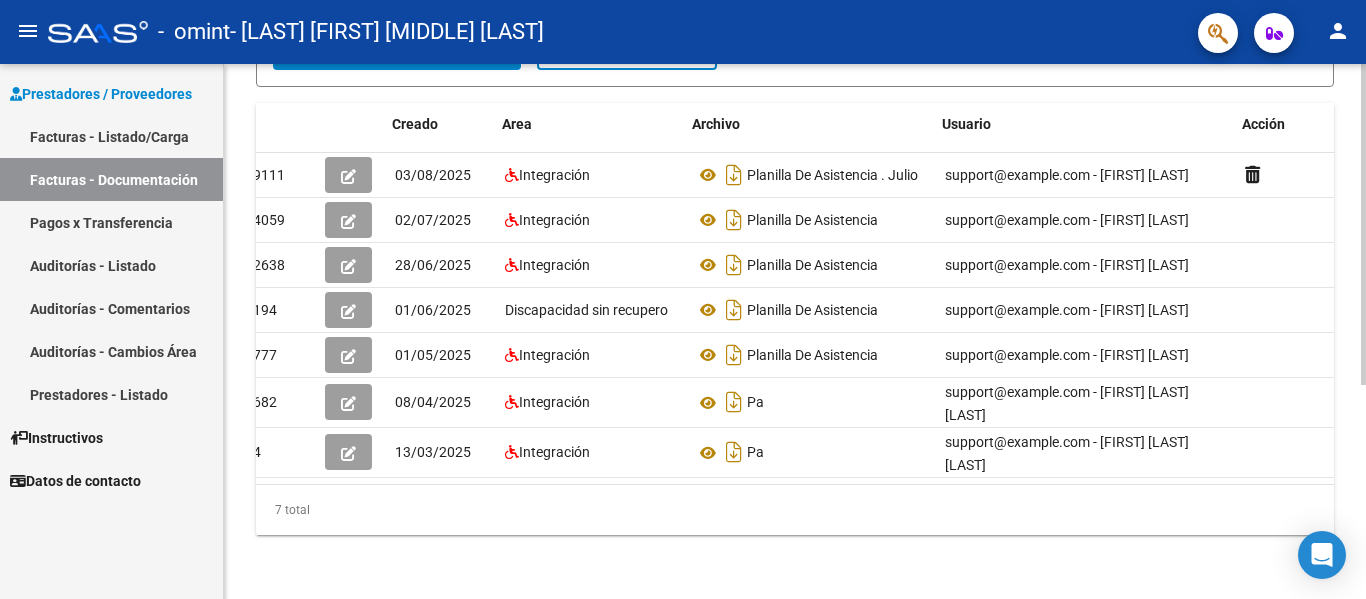 scroll, scrollTop: 0, scrollLeft: 22, axis: horizontal 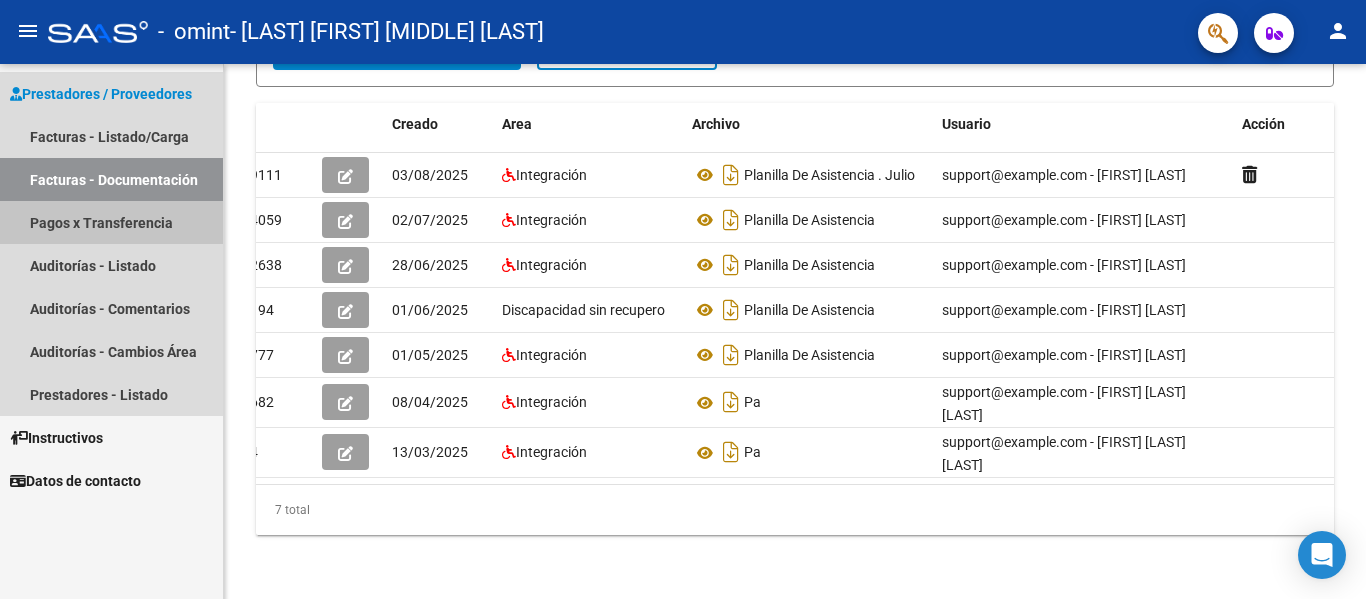 click on "Pagos x Transferencia" at bounding box center (111, 222) 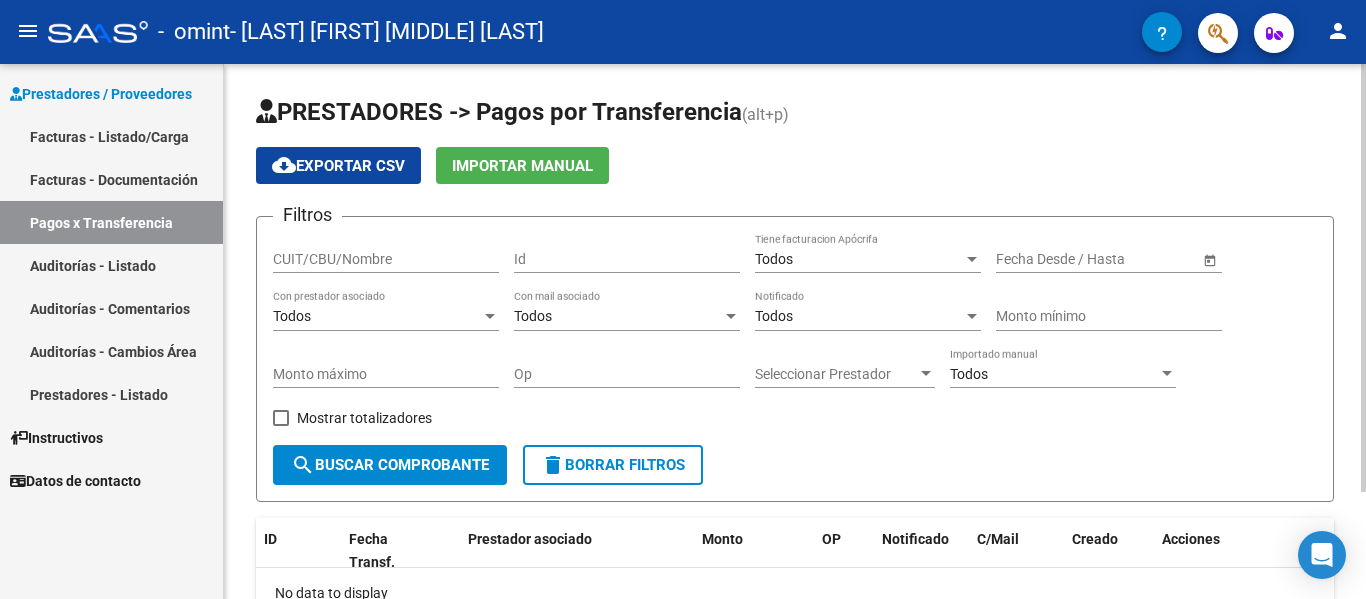 scroll, scrollTop: 134, scrollLeft: 0, axis: vertical 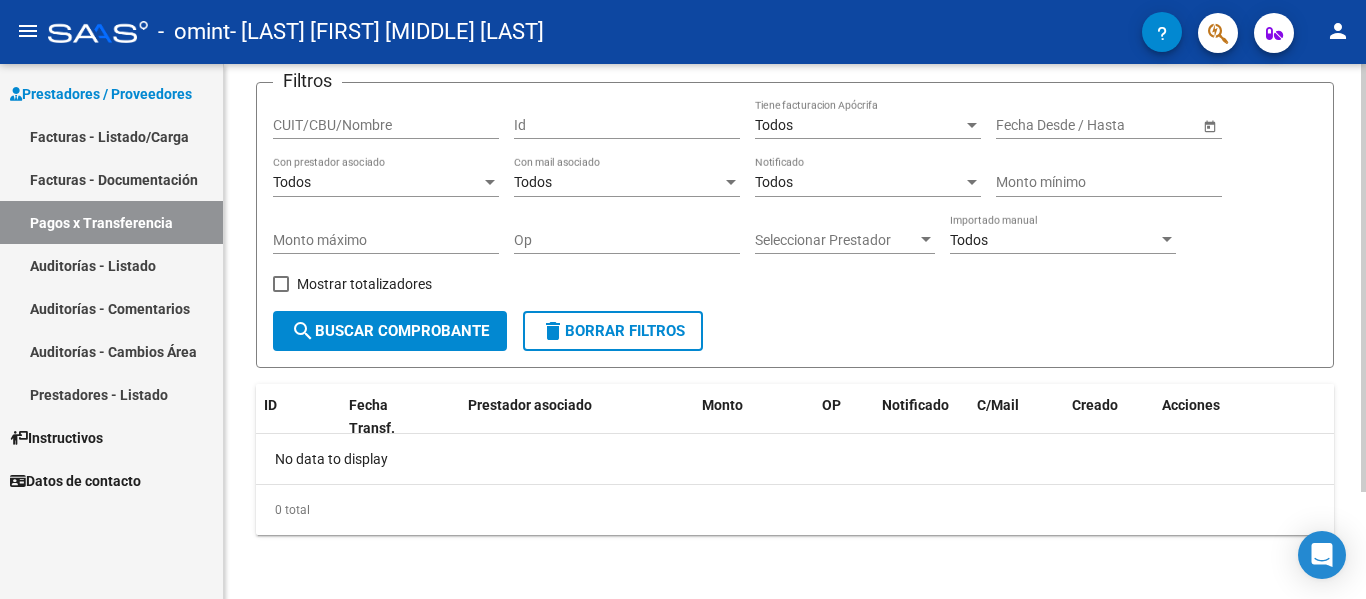 click 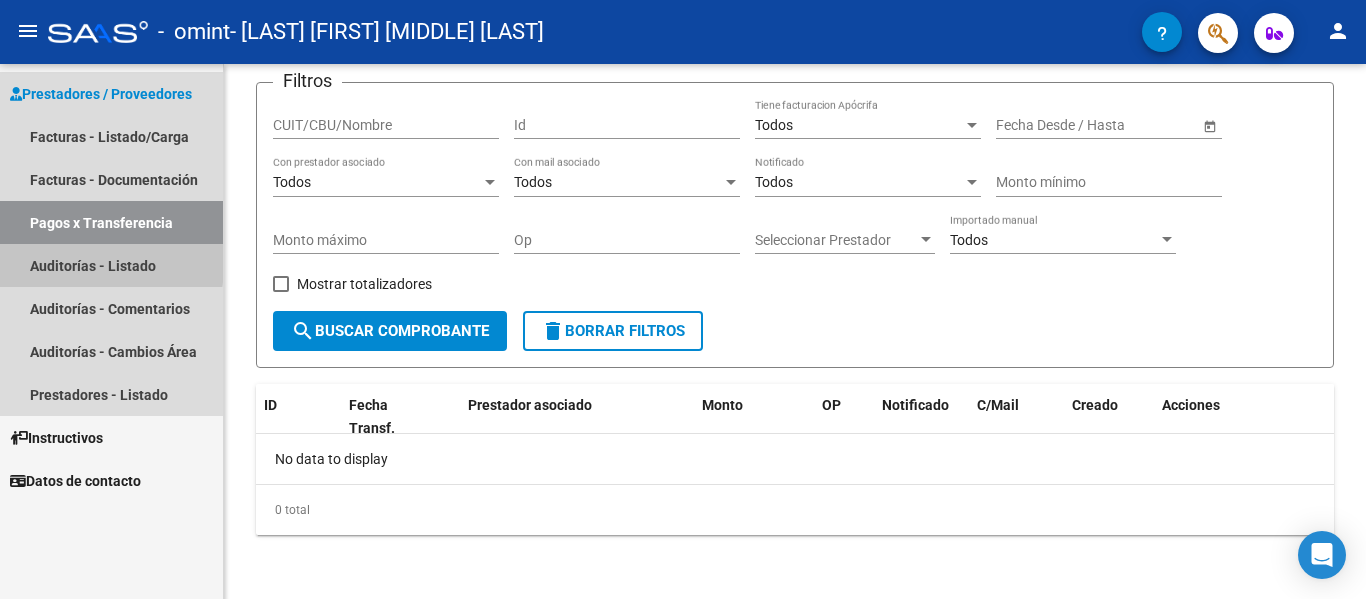 click on "Auditorías - Listado" at bounding box center [111, 265] 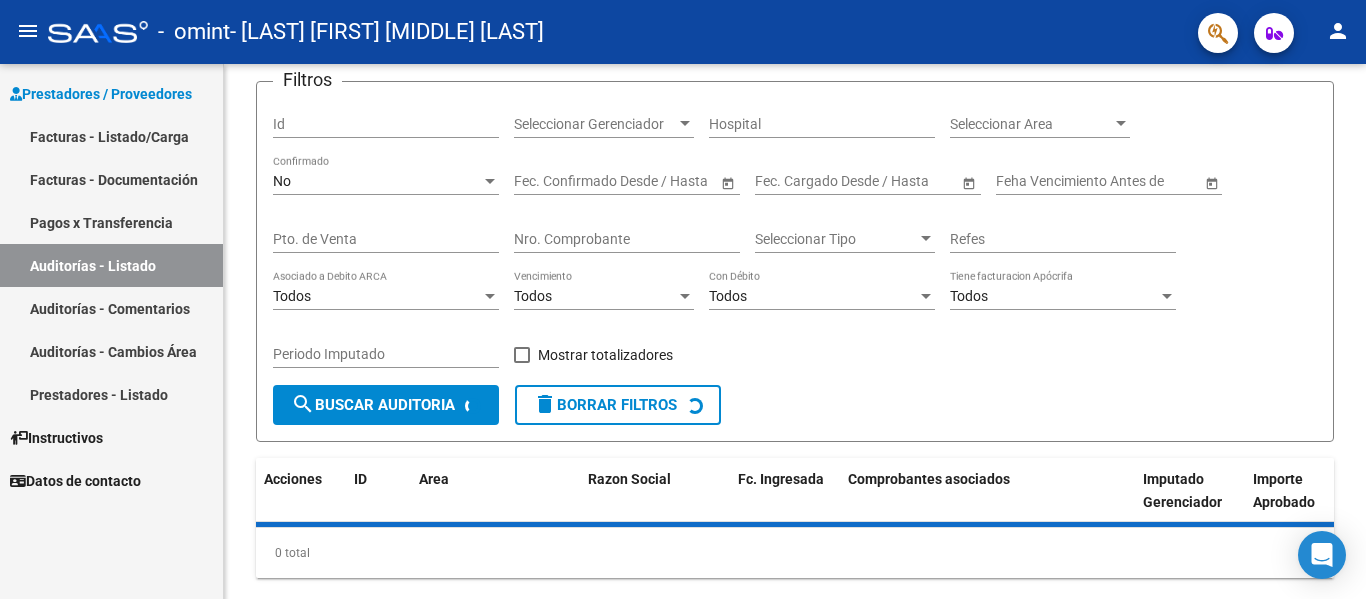 scroll, scrollTop: 0, scrollLeft: 0, axis: both 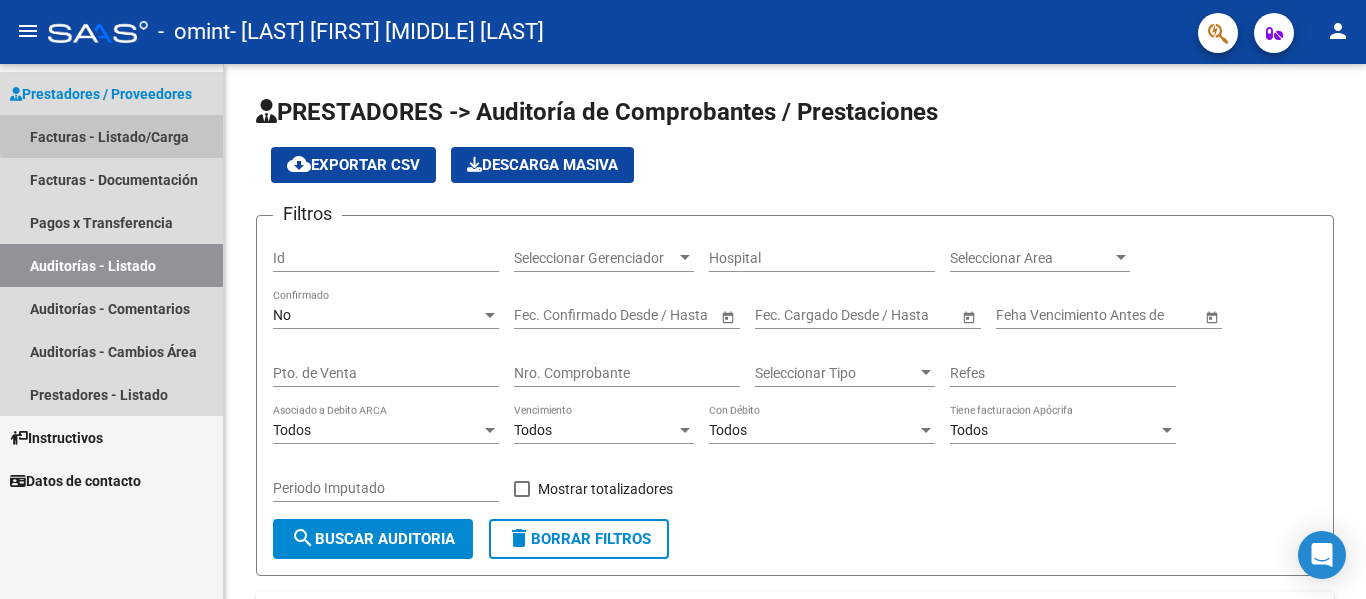 click on "Facturas - Listado/Carga" at bounding box center [111, 136] 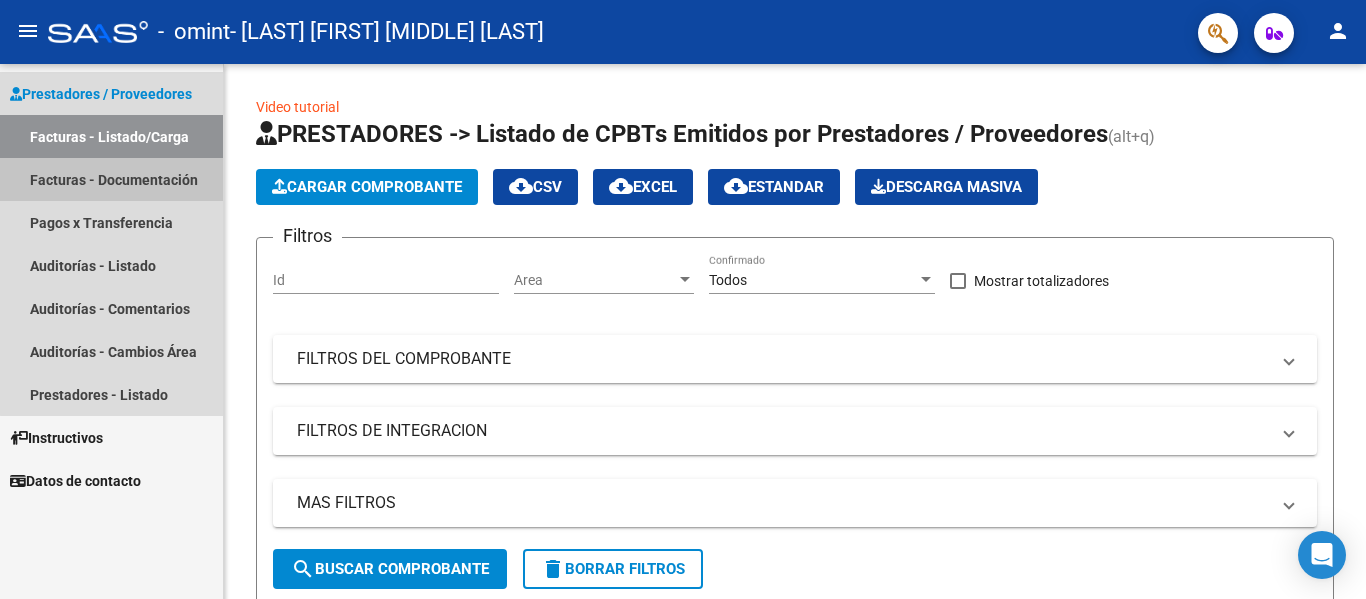 click on "Facturas - Documentación" at bounding box center [111, 179] 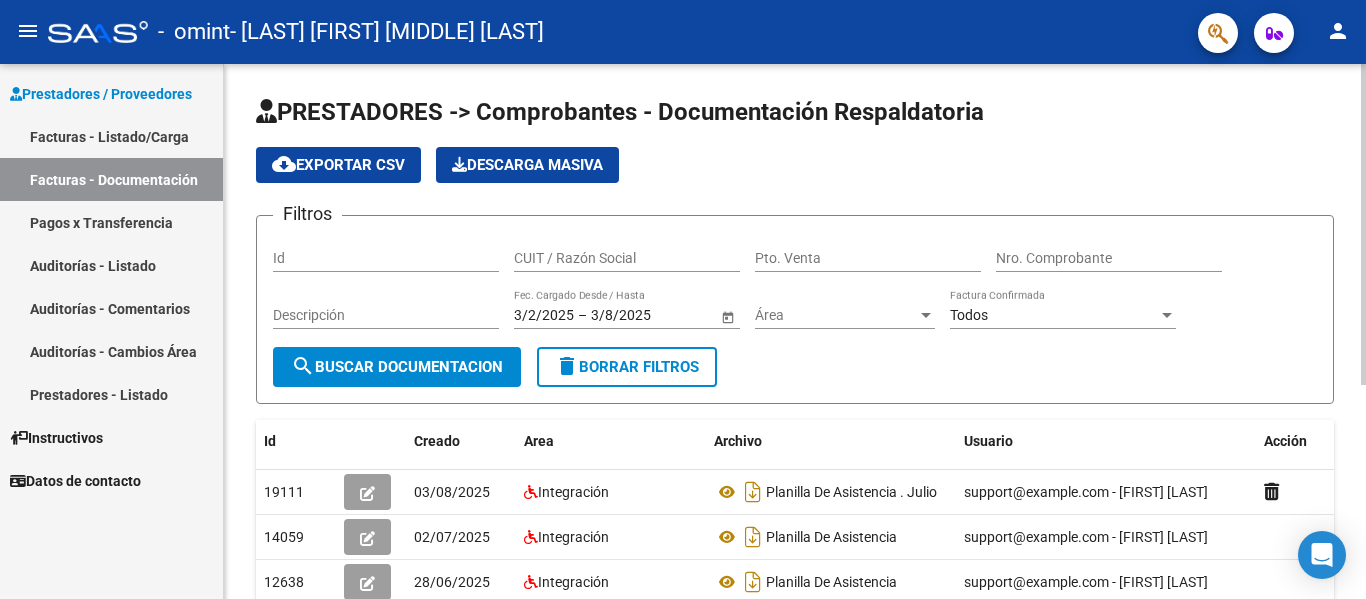 scroll, scrollTop: 358, scrollLeft: 0, axis: vertical 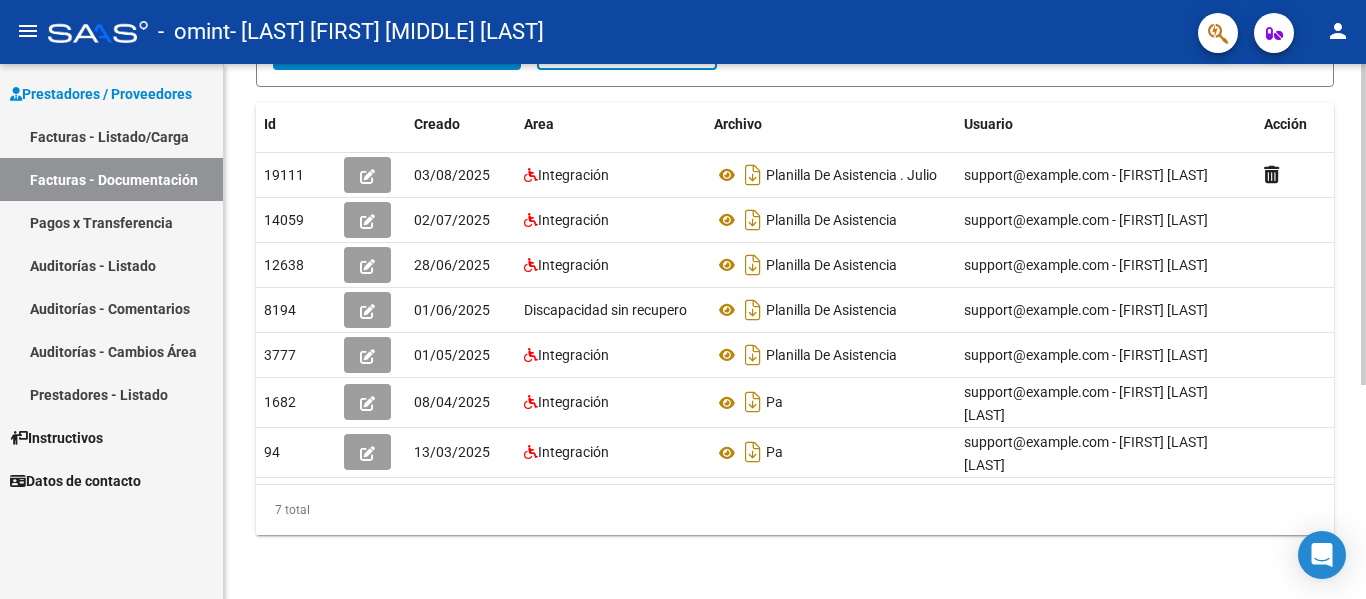 click 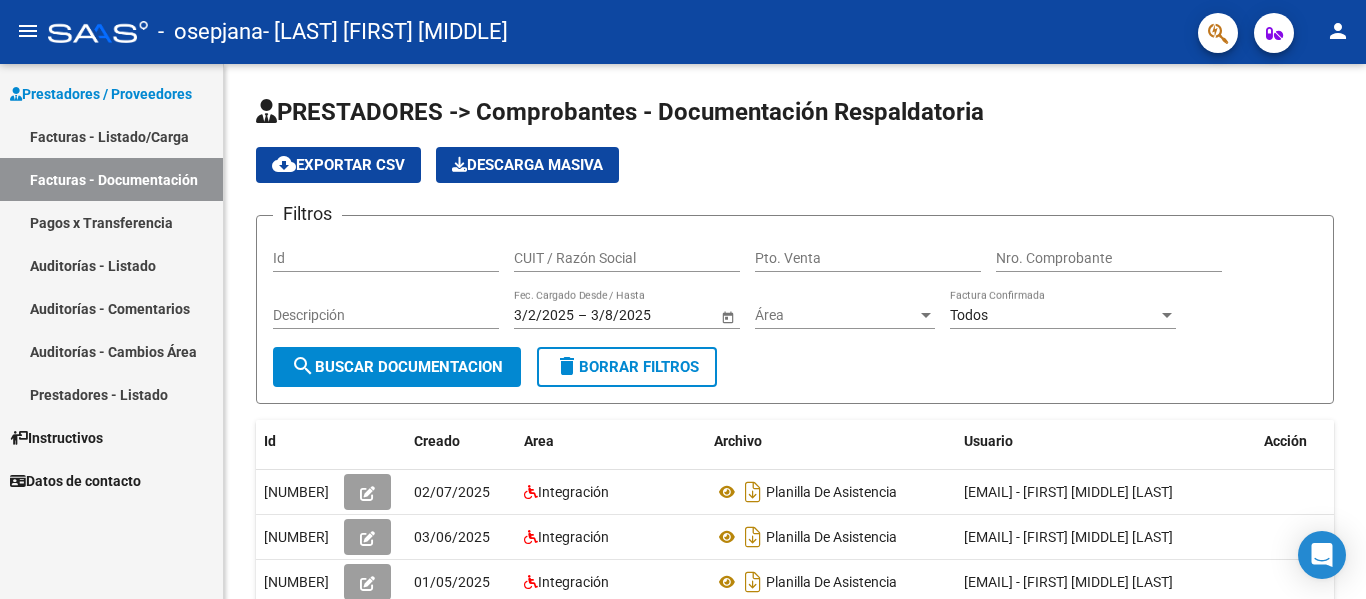 scroll, scrollTop: 0, scrollLeft: 0, axis: both 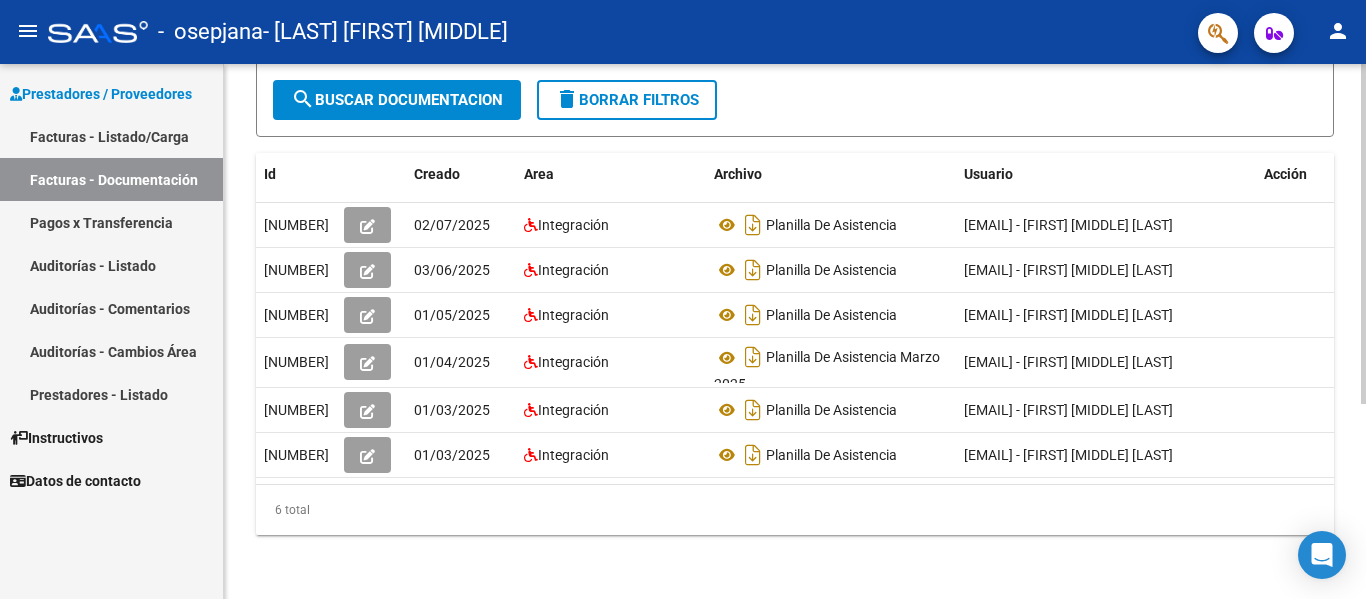 click 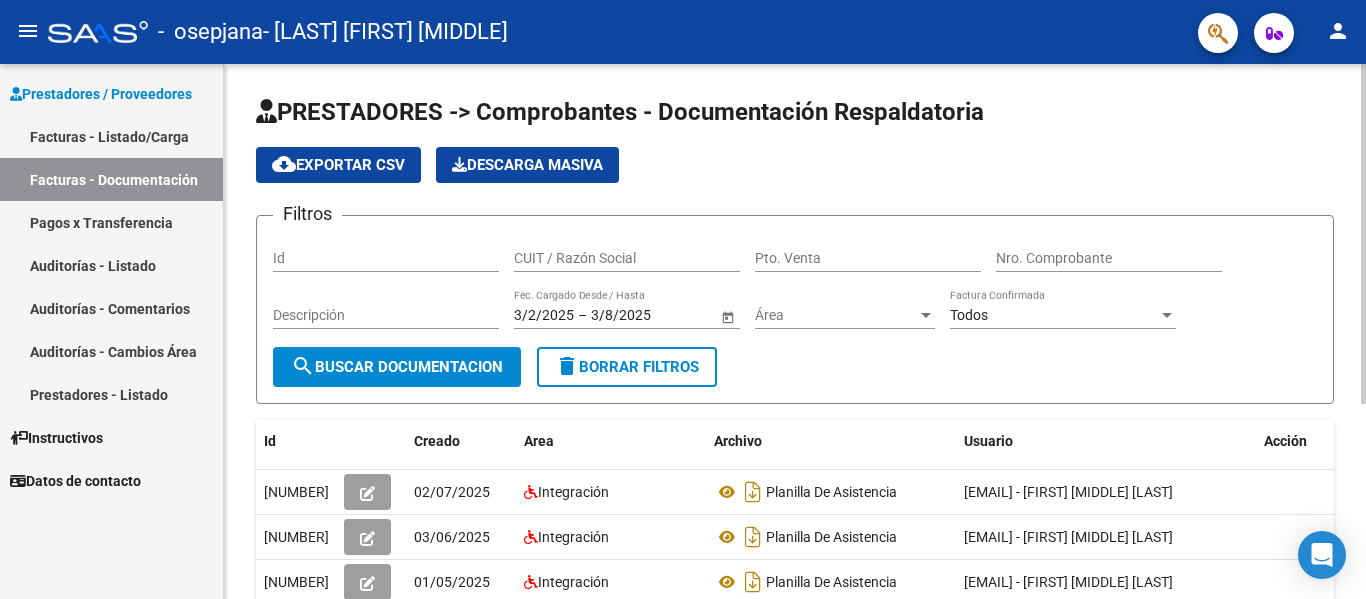 click 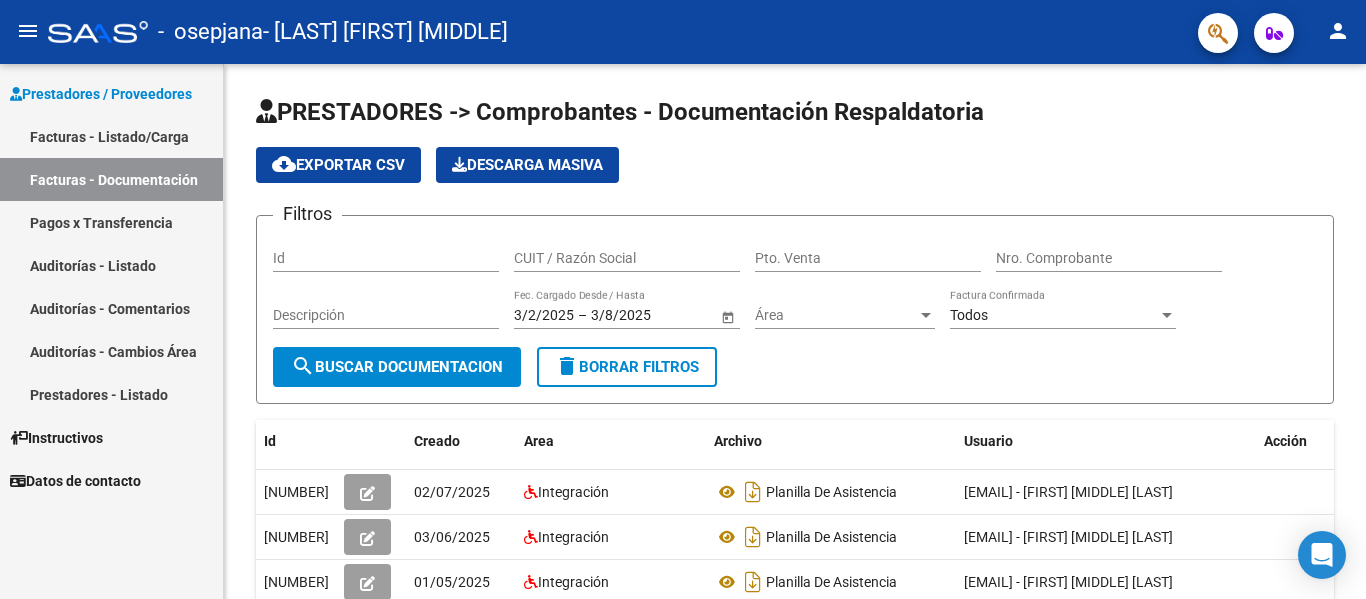click on "Facturas - Listado/Carga" at bounding box center [111, 136] 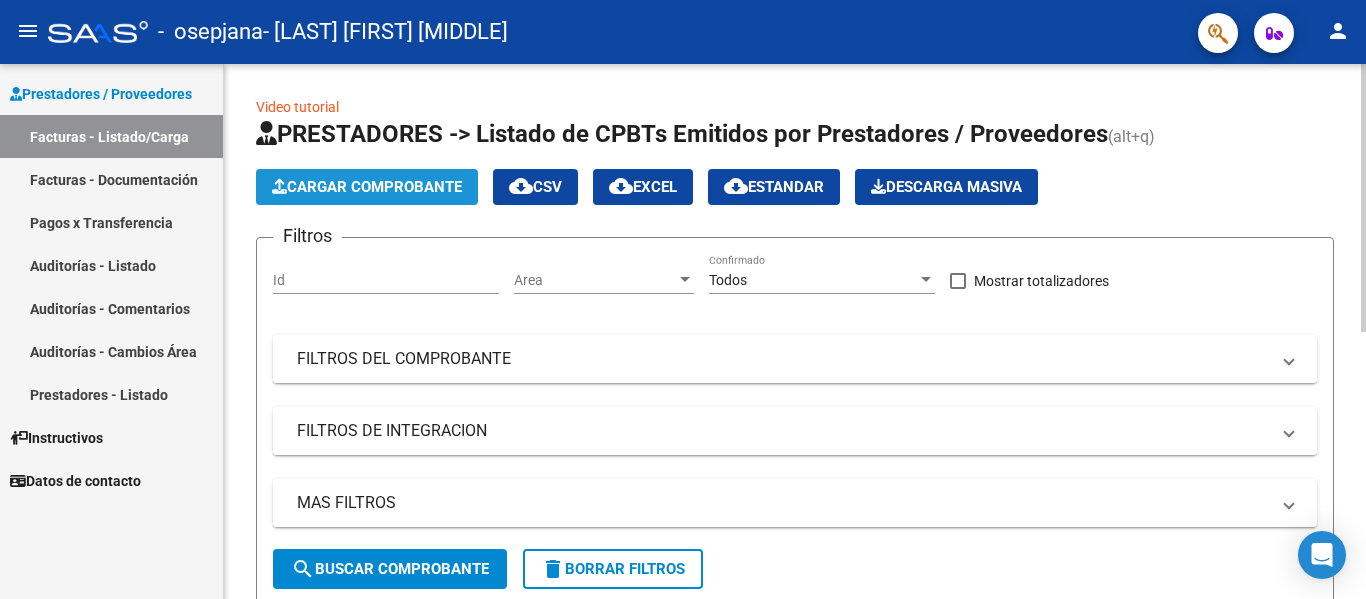 click on "Cargar Comprobante" 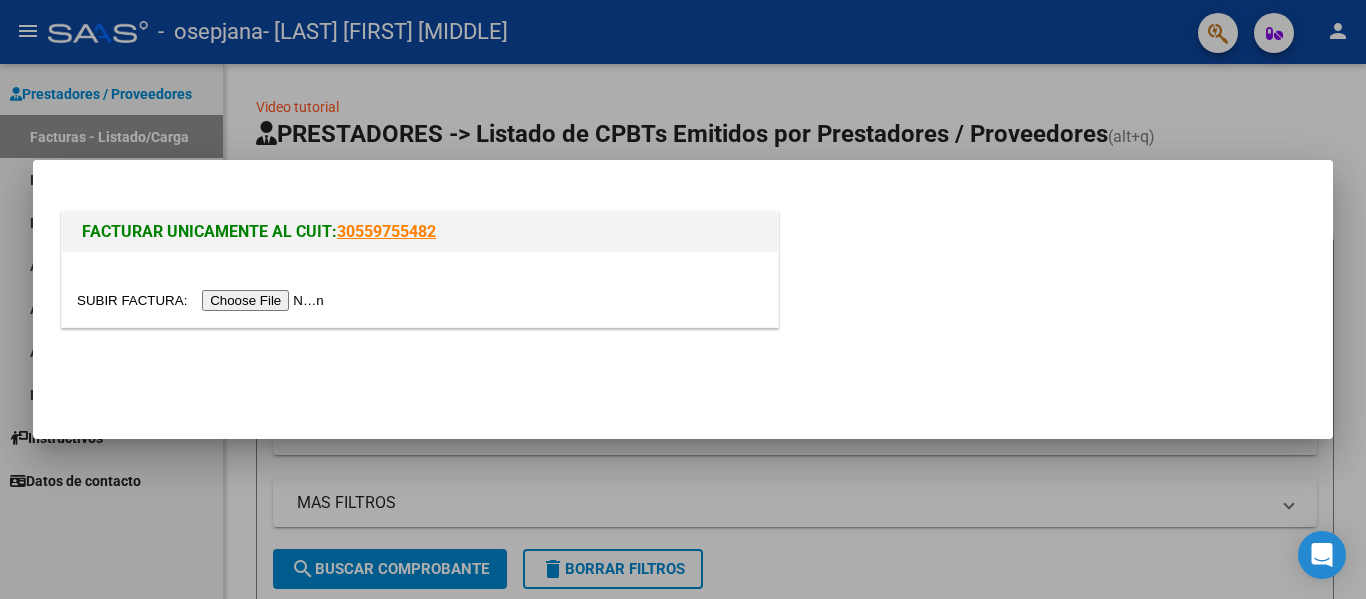 click at bounding box center (203, 300) 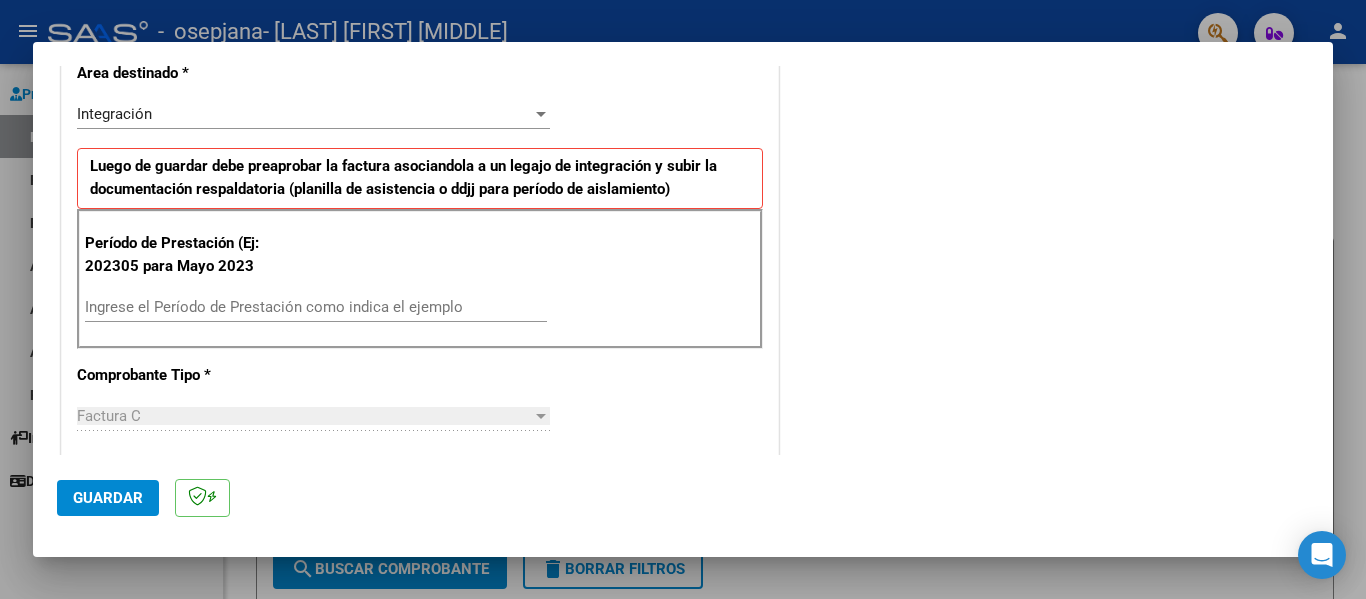 scroll, scrollTop: 471, scrollLeft: 0, axis: vertical 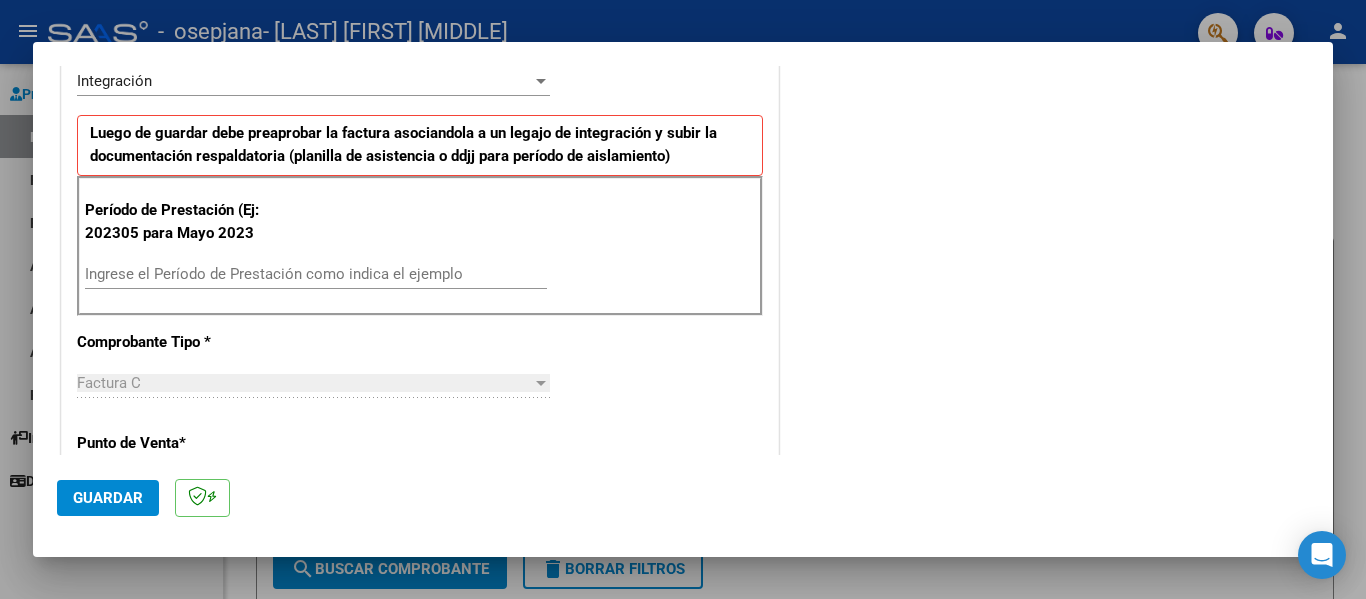 click on "Ingrese el Período de Prestación como indica el ejemplo" at bounding box center [316, 274] 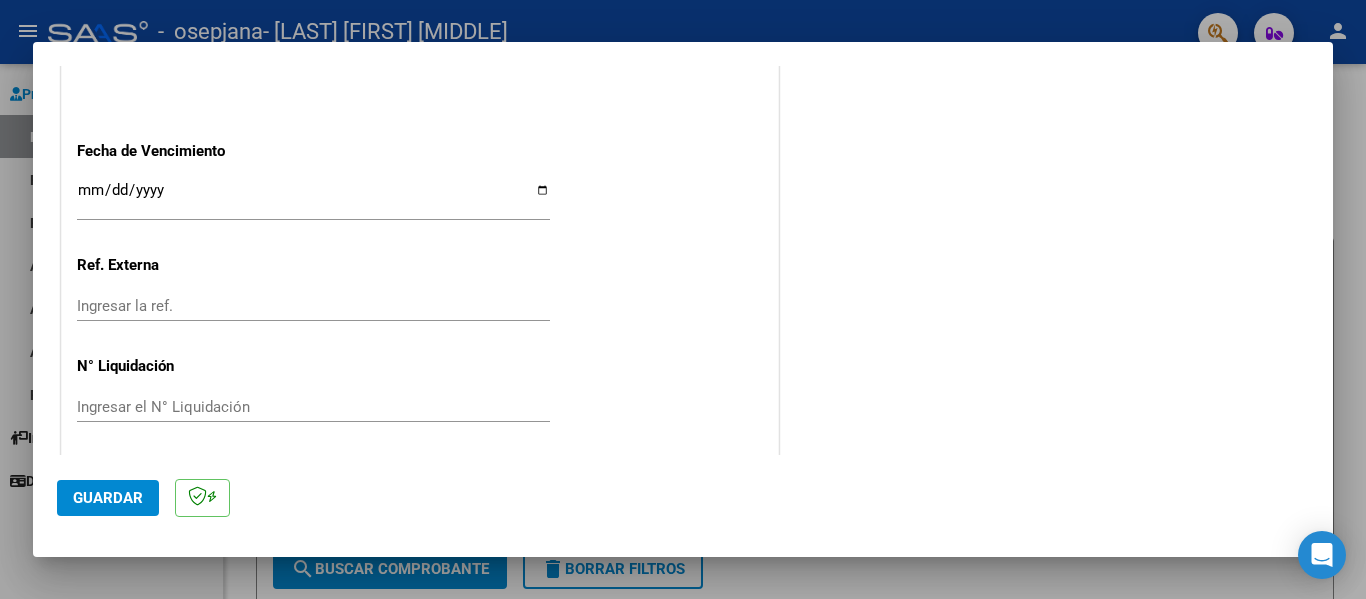 scroll, scrollTop: 1333, scrollLeft: 0, axis: vertical 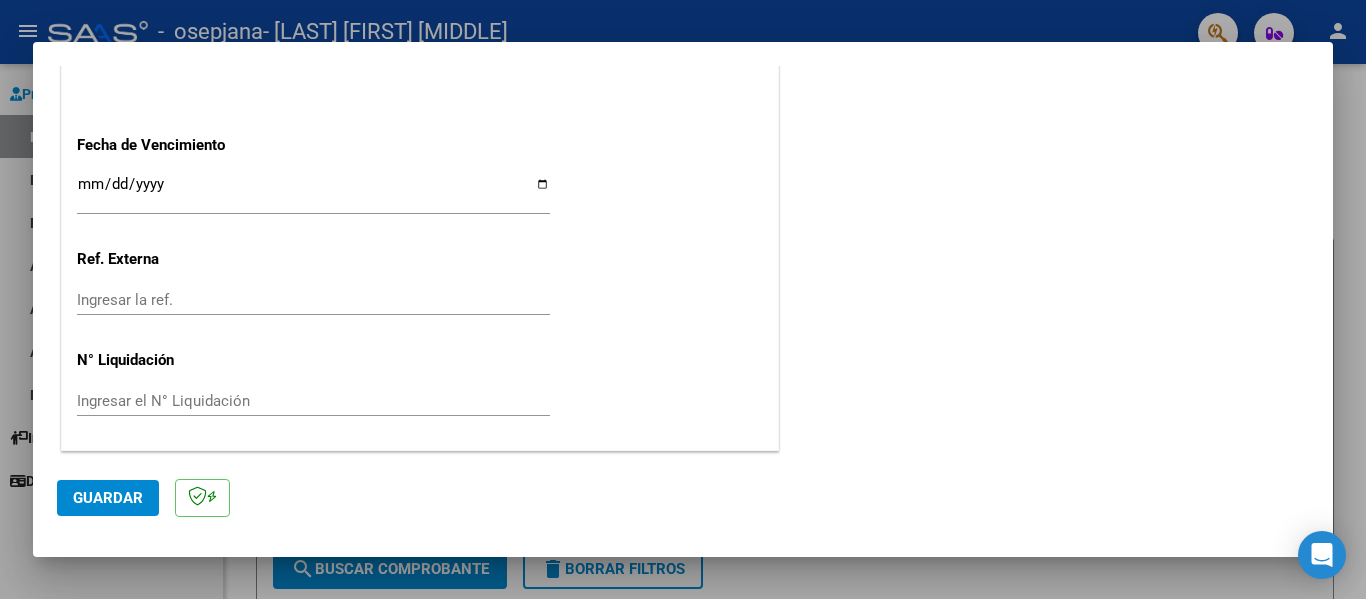 type on "202507" 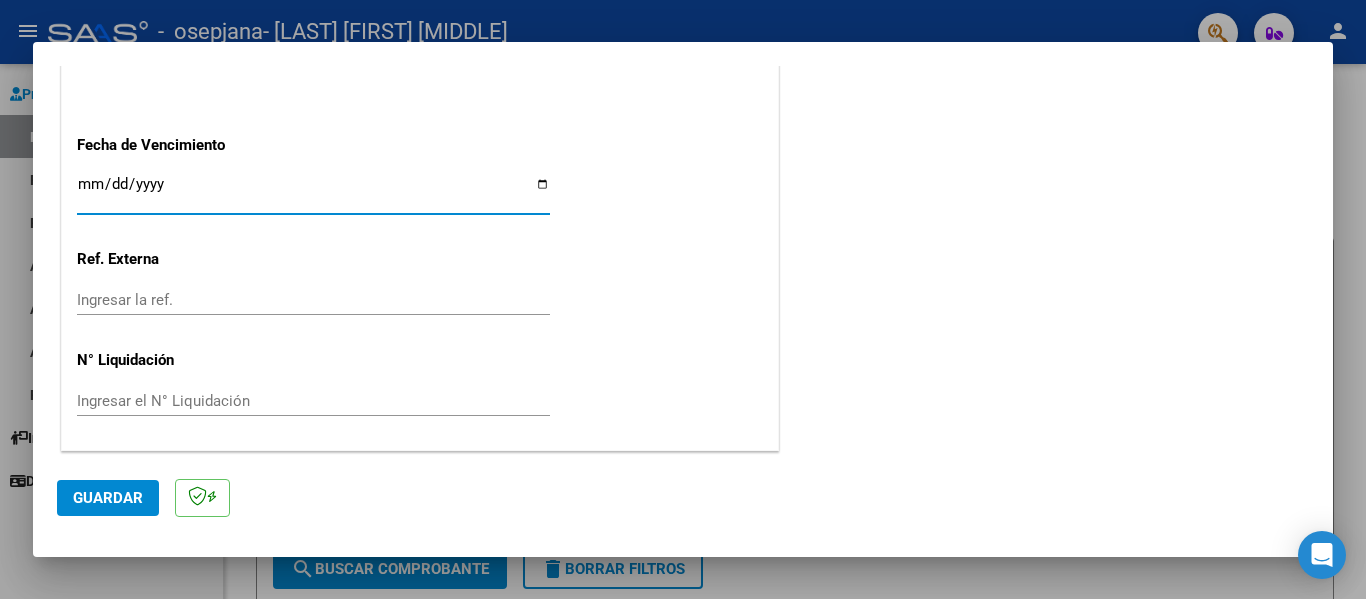 click on "Ingresar la fecha" at bounding box center [313, 192] 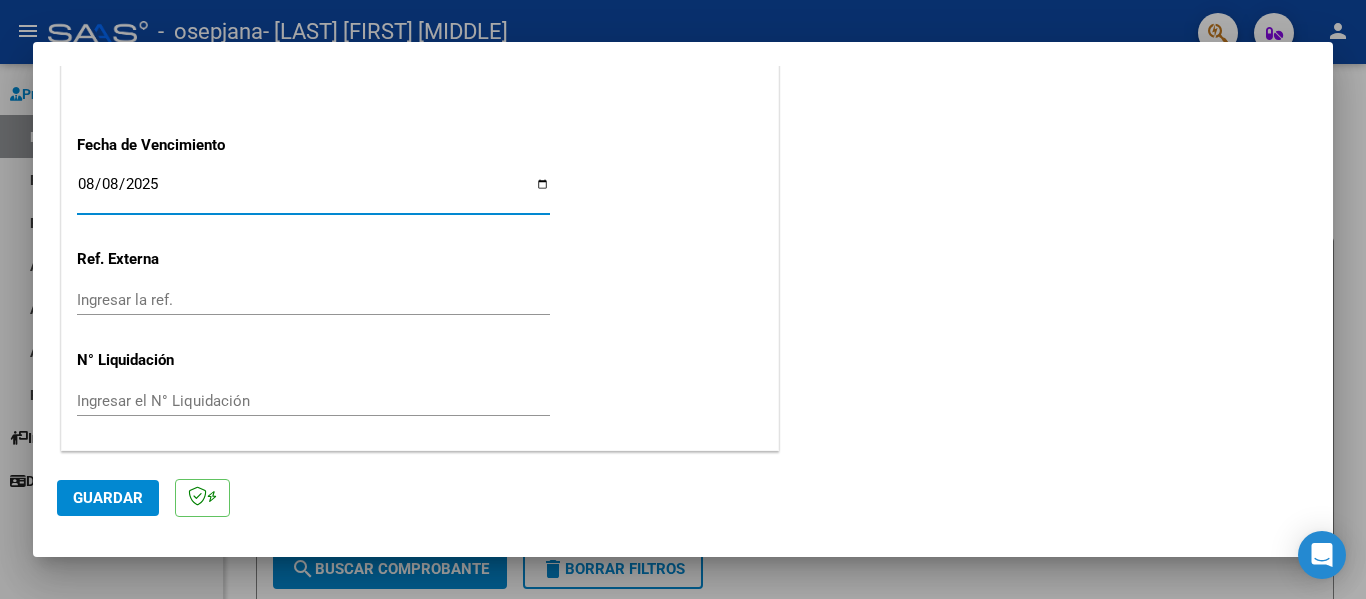 click on "Guardar" 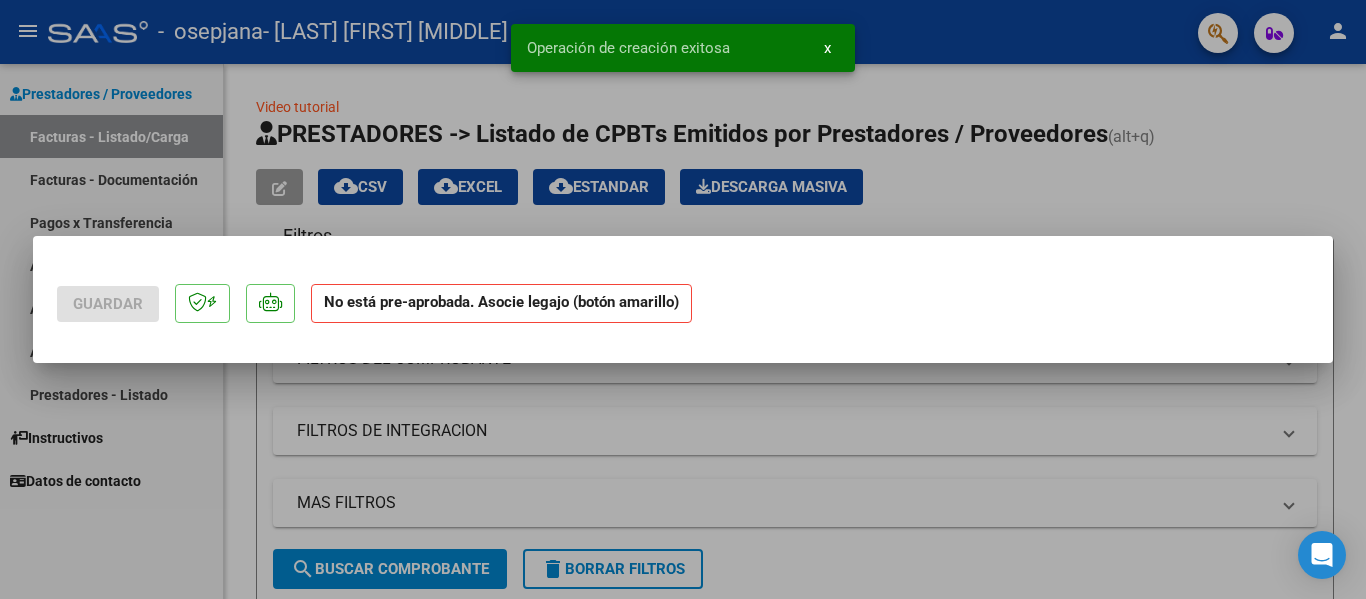 scroll, scrollTop: 0, scrollLeft: 0, axis: both 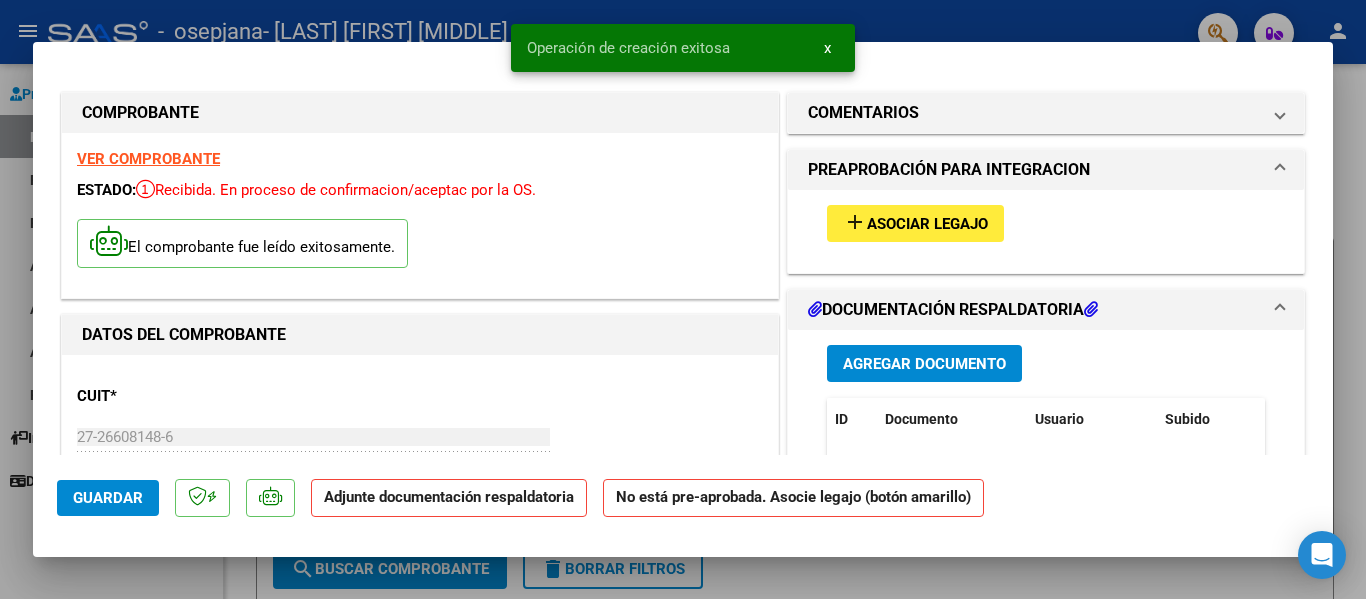 click on "Asociar Legajo" at bounding box center (927, 224) 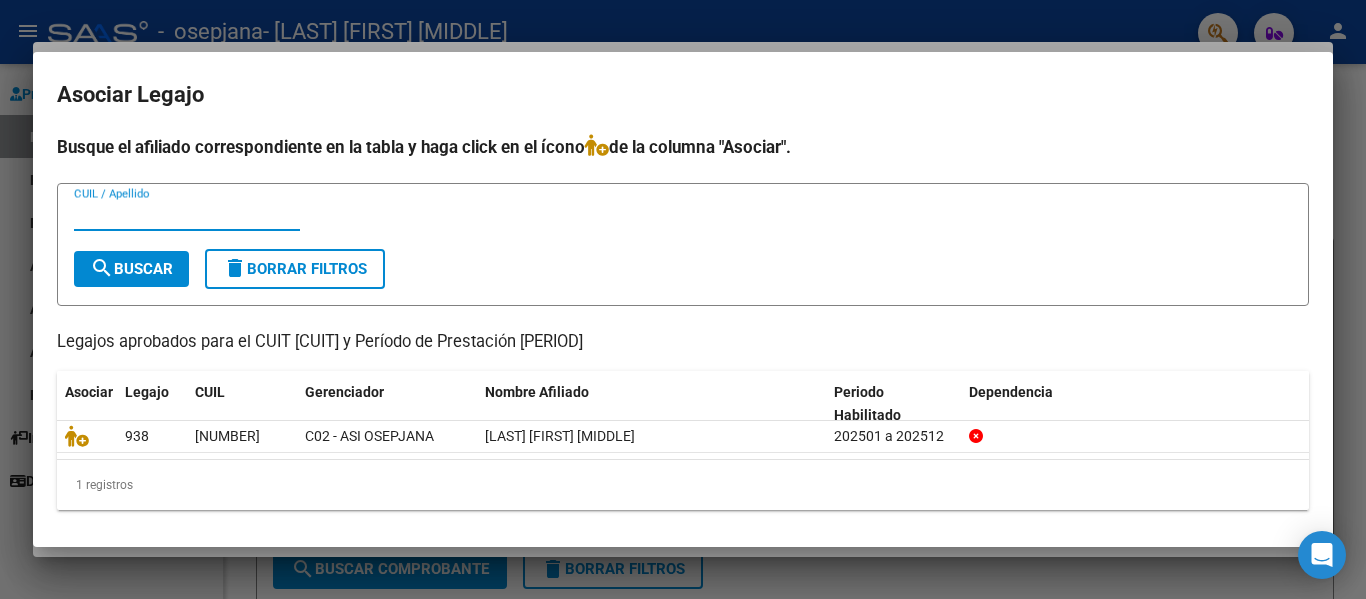 scroll, scrollTop: 4, scrollLeft: 0, axis: vertical 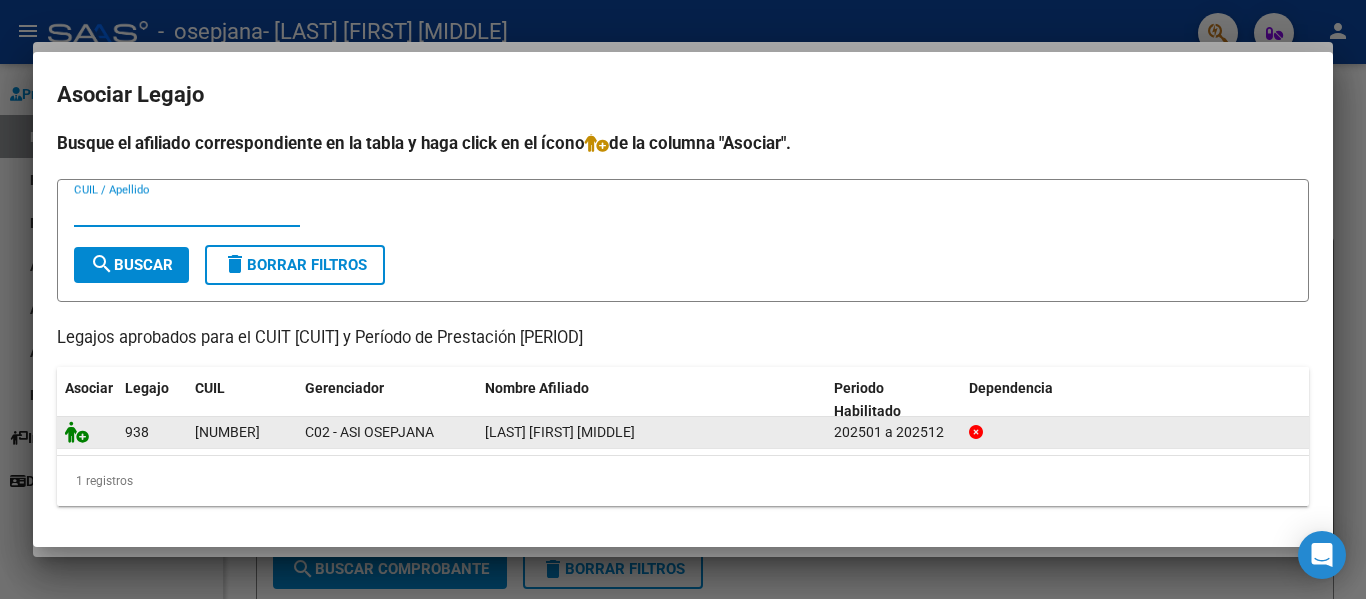 click 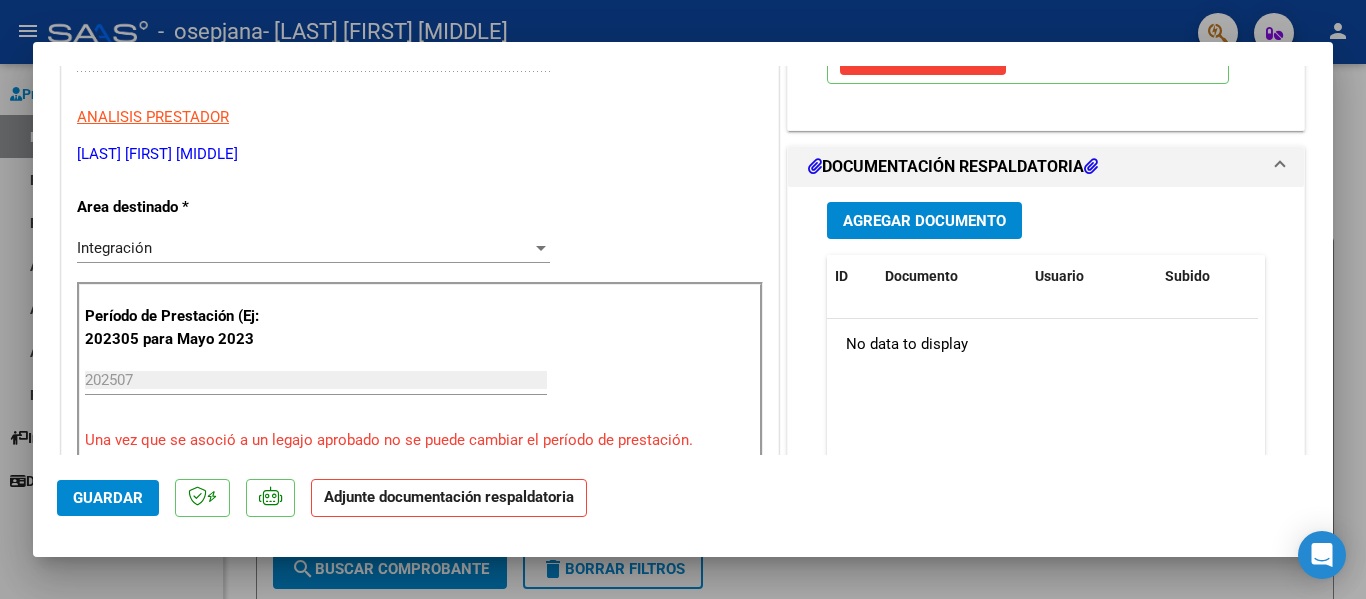 scroll, scrollTop: 381, scrollLeft: 0, axis: vertical 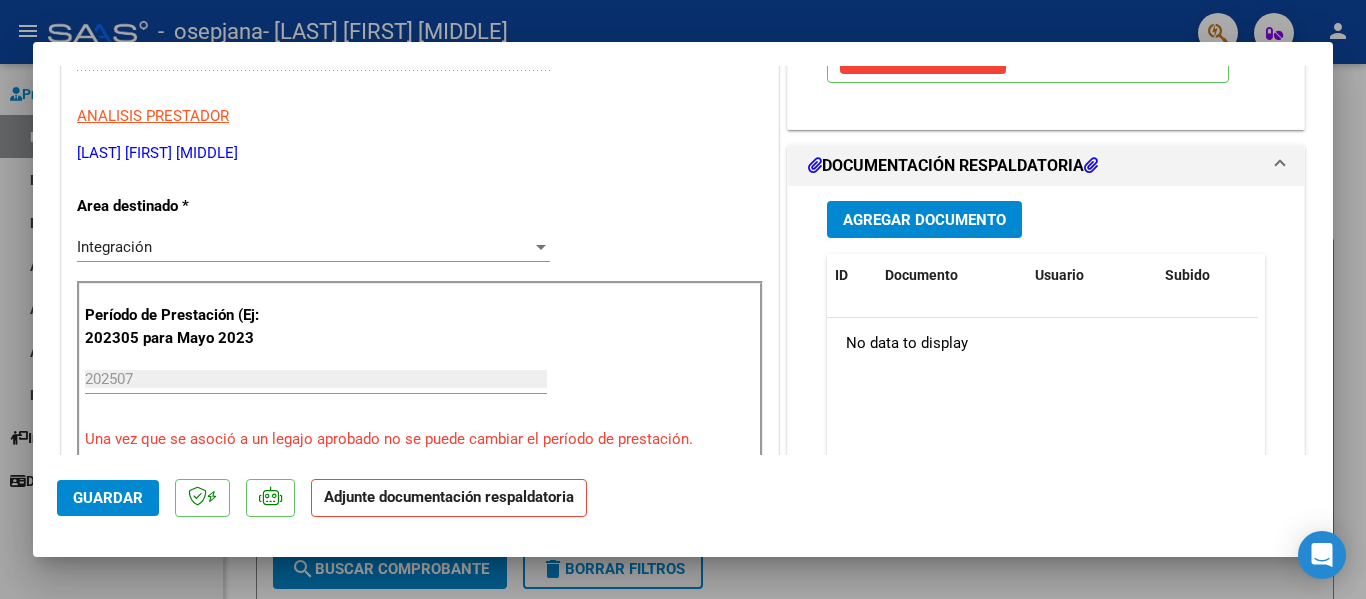 click on "Agregar Documento" at bounding box center [924, 220] 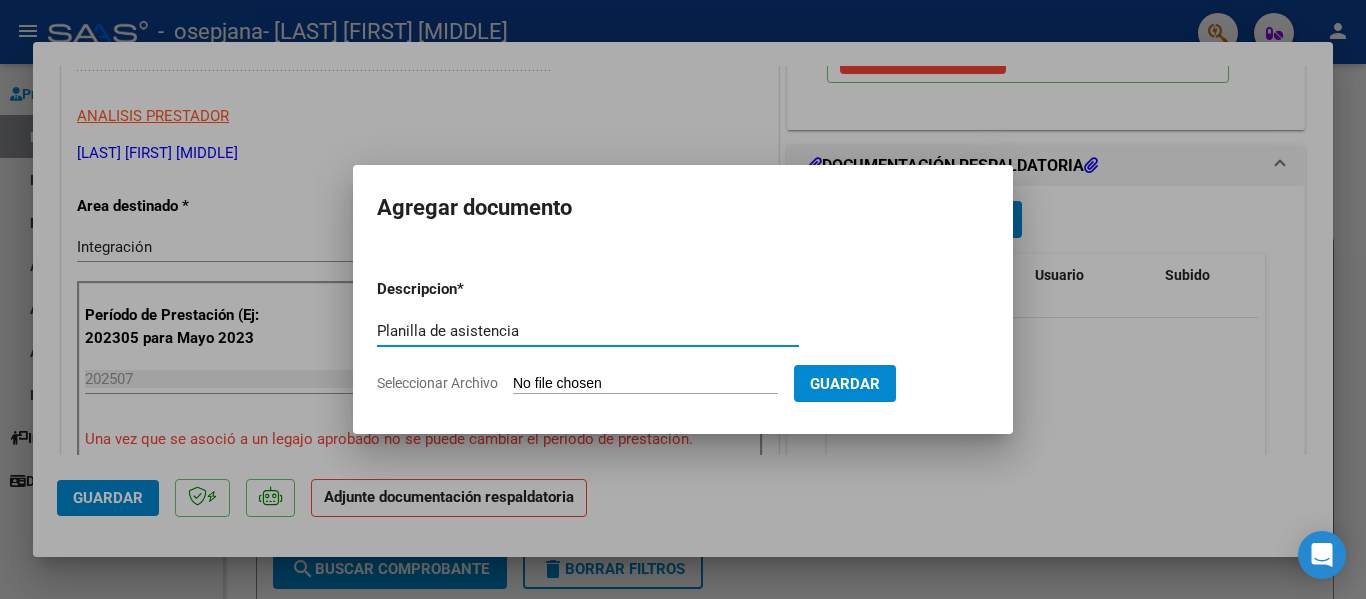 type on "Planilla de asistencia" 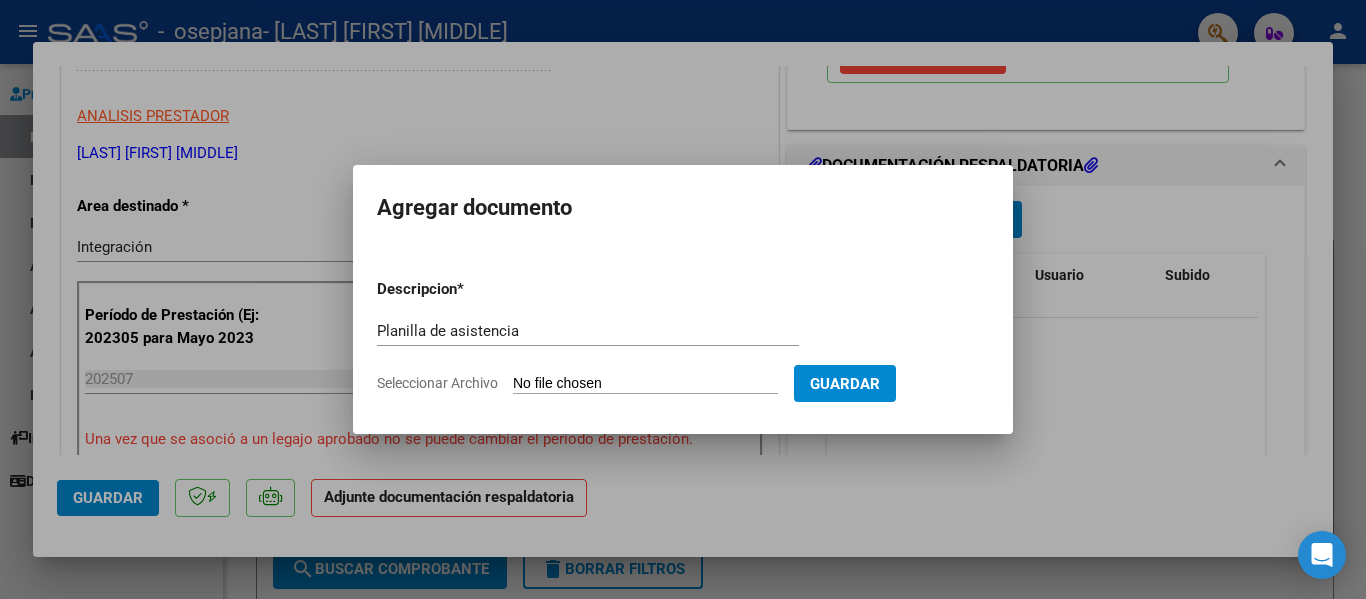 type on "C:\fakepath\Asistencia [FIRST] [LAST]. Osepjana.pdf" 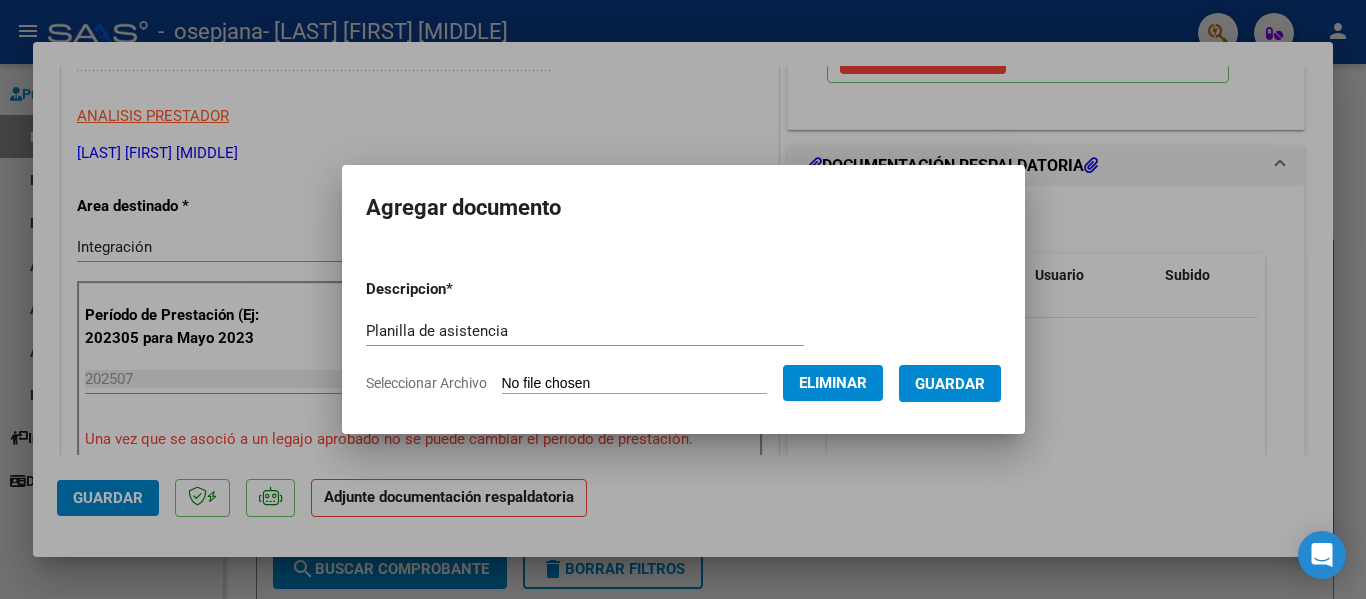 click on "Guardar" at bounding box center (950, 384) 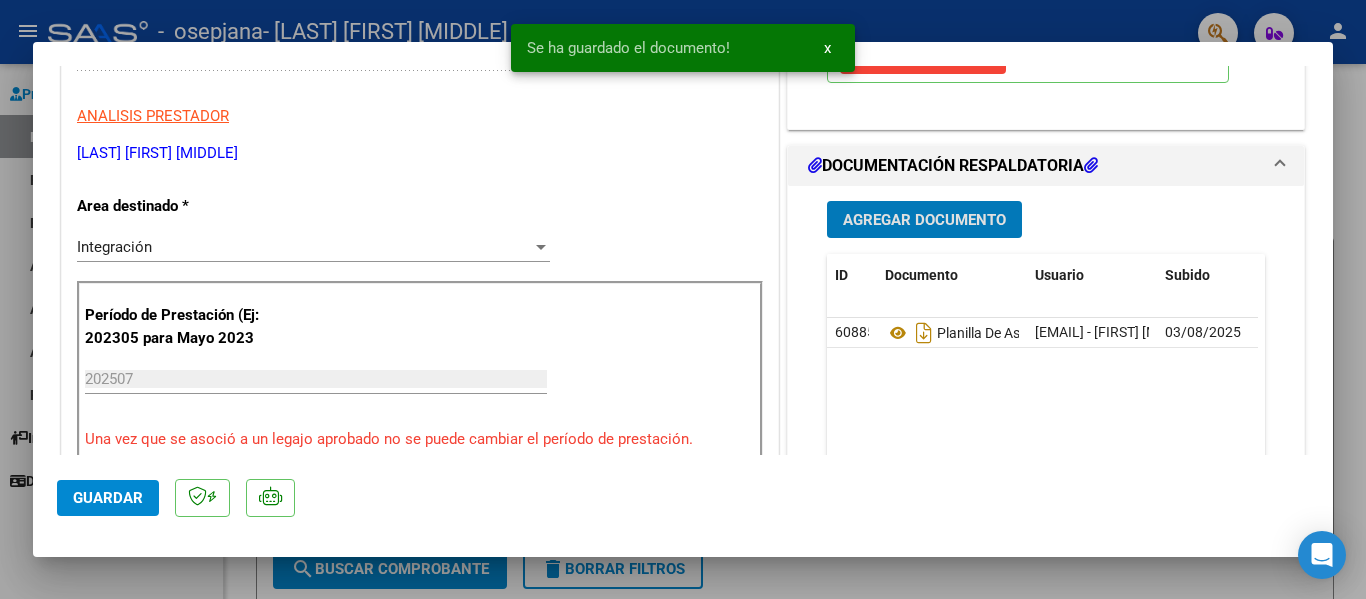 click on "Guardar" 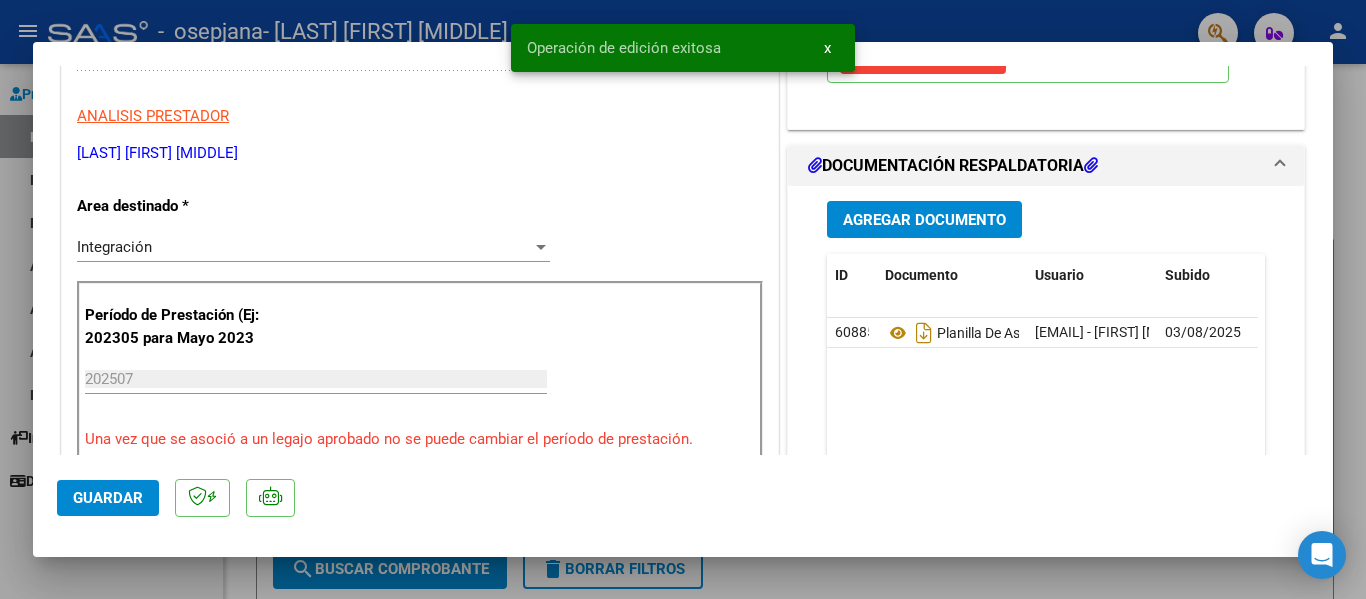 click at bounding box center [683, 299] 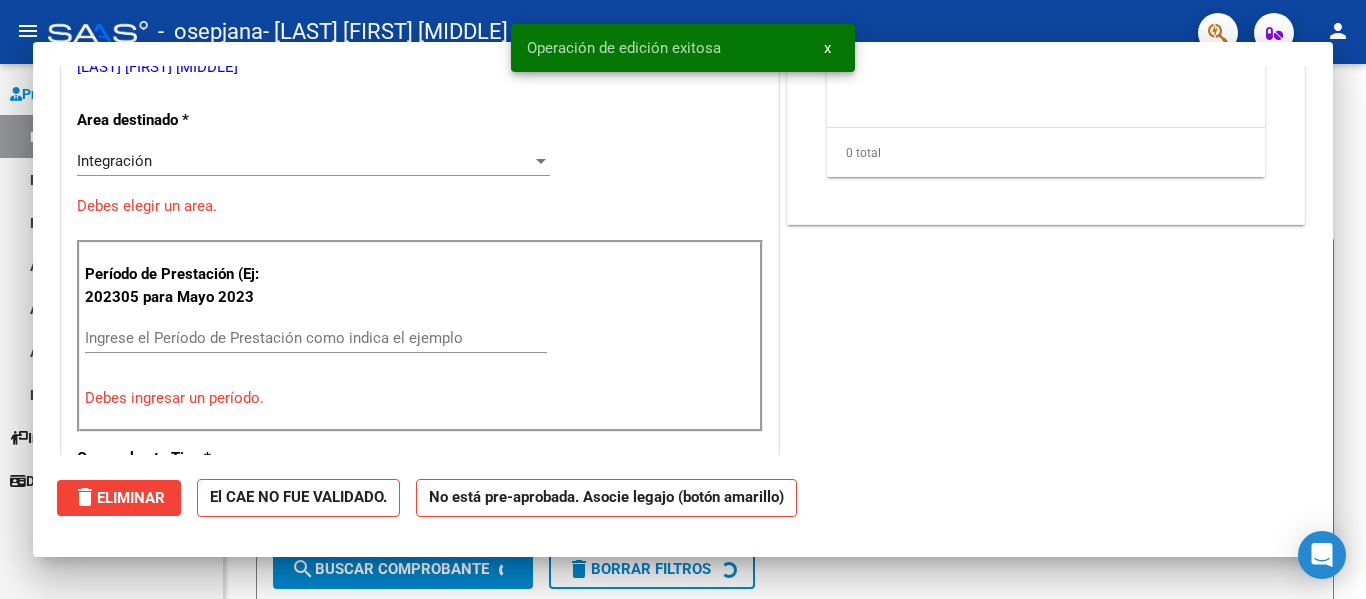 scroll, scrollTop: 320, scrollLeft: 0, axis: vertical 